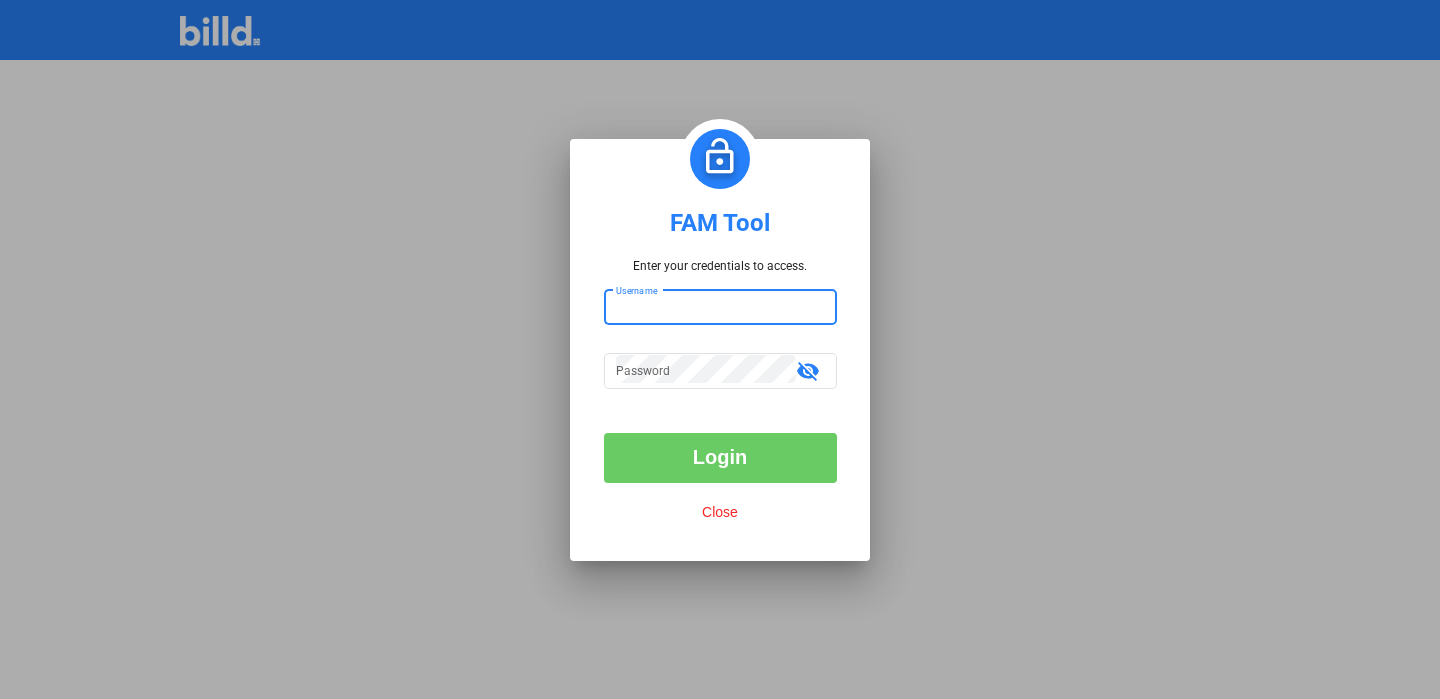 scroll, scrollTop: 0, scrollLeft: 0, axis: both 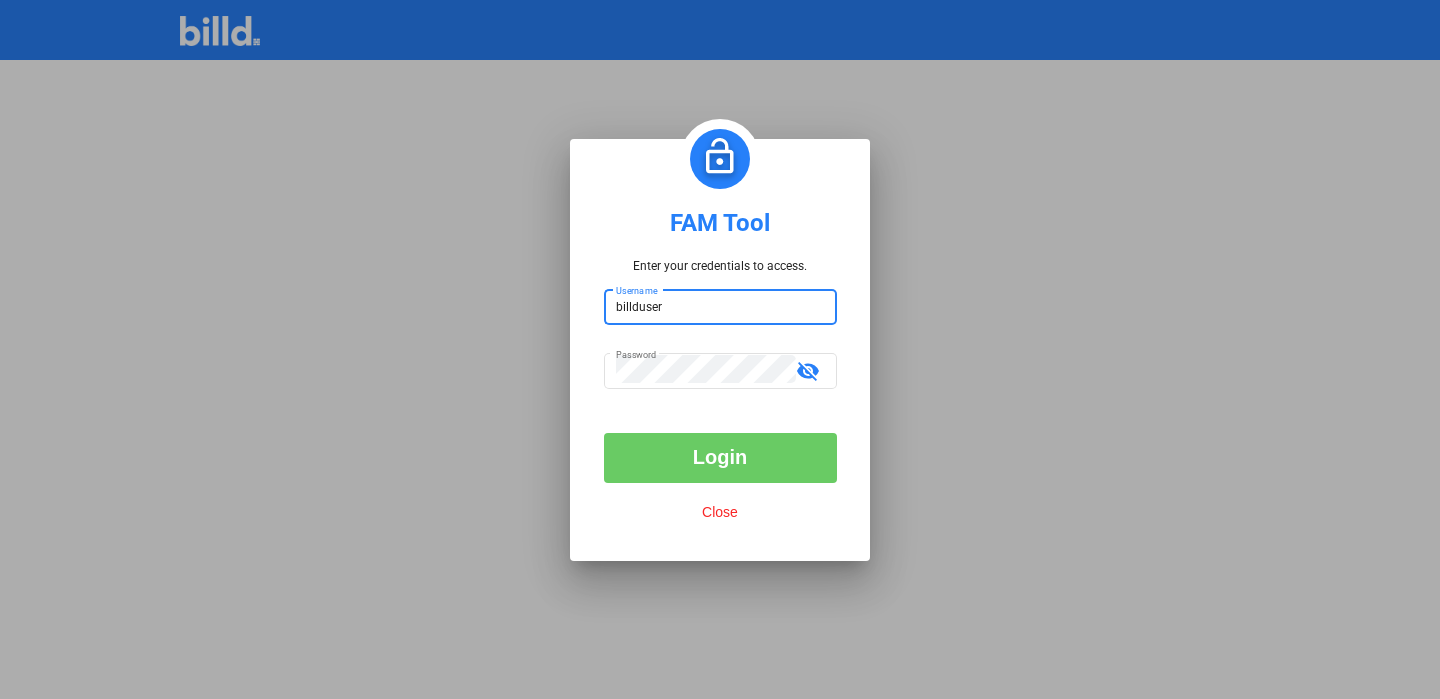 click on "Login" at bounding box center [720, 458] 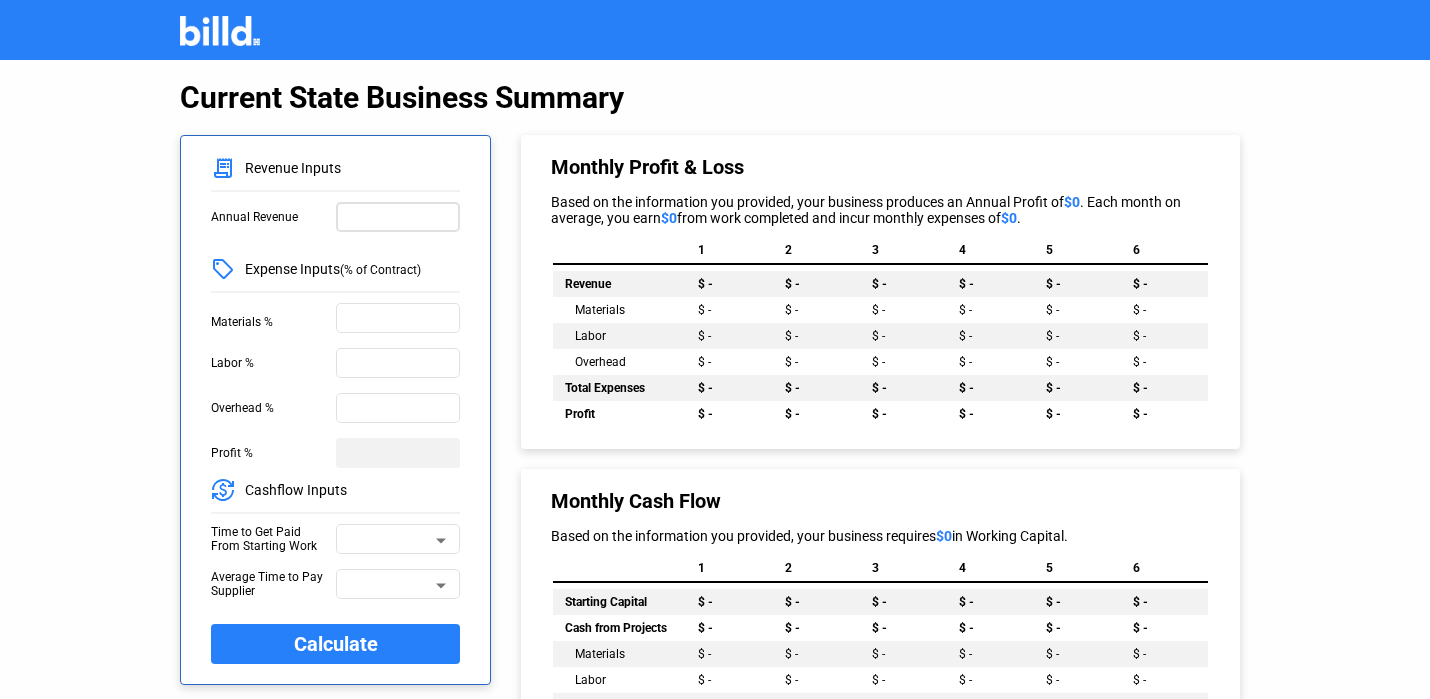 click at bounding box center (398, 215) 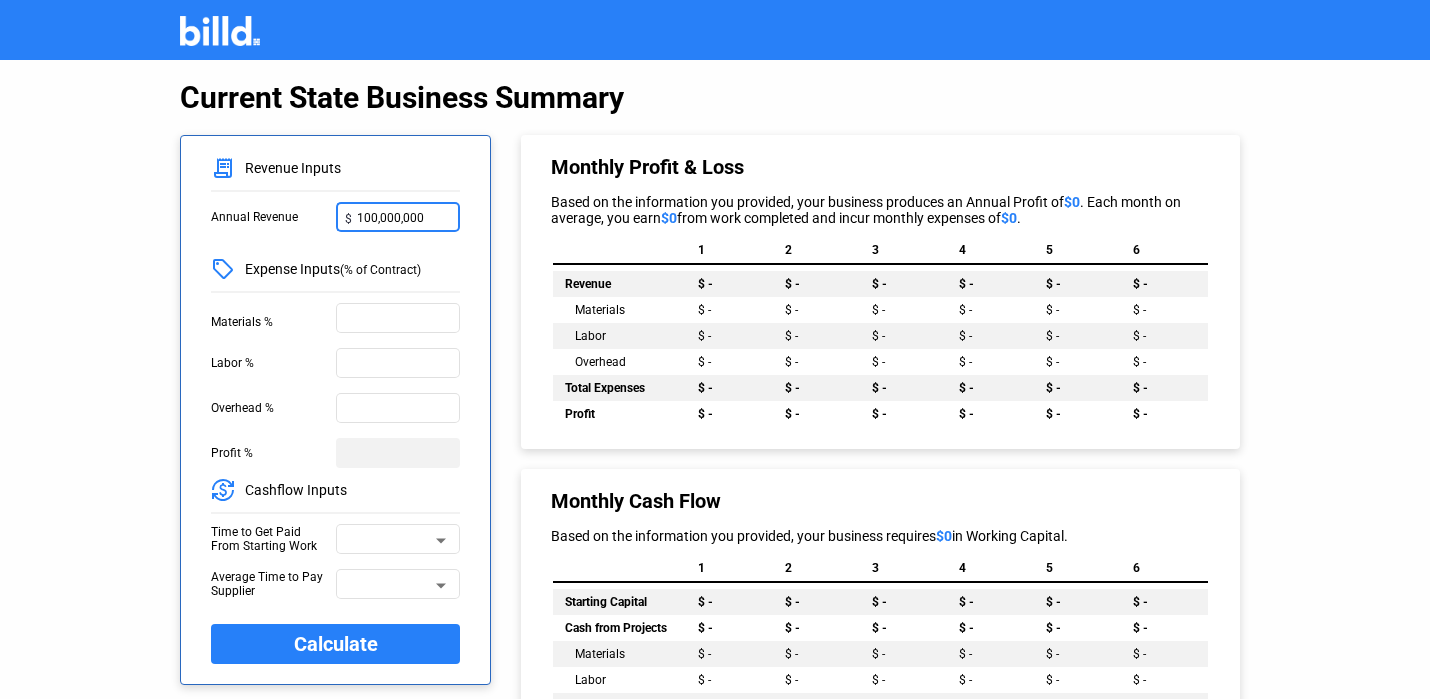 type on "100,000,000" 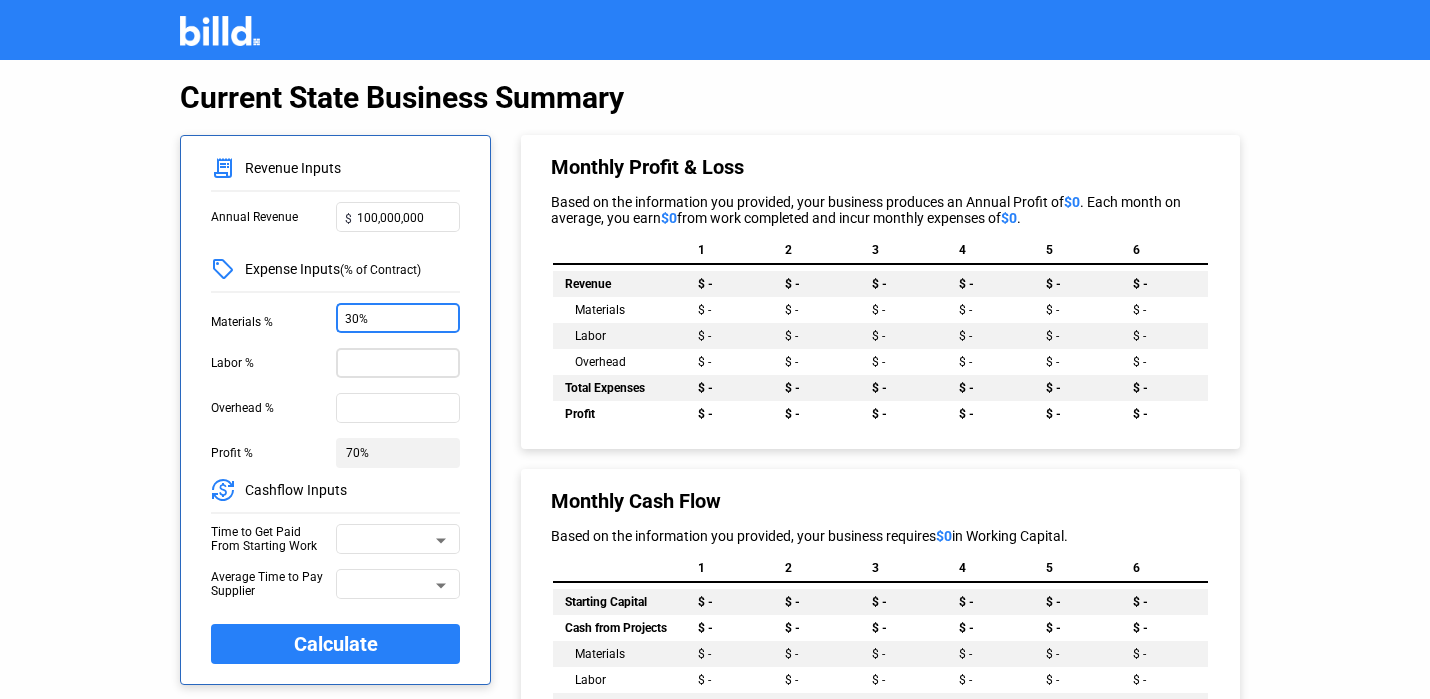 type on "30%" 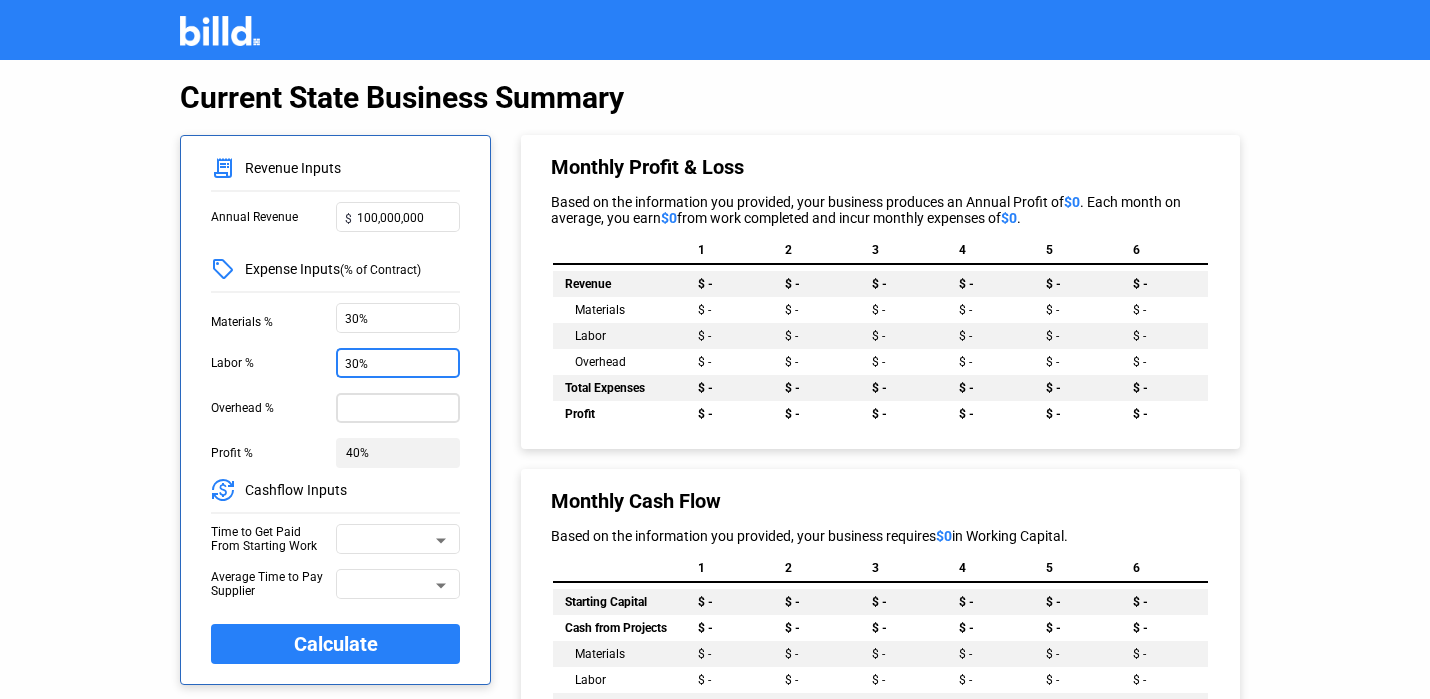 type on "30%" 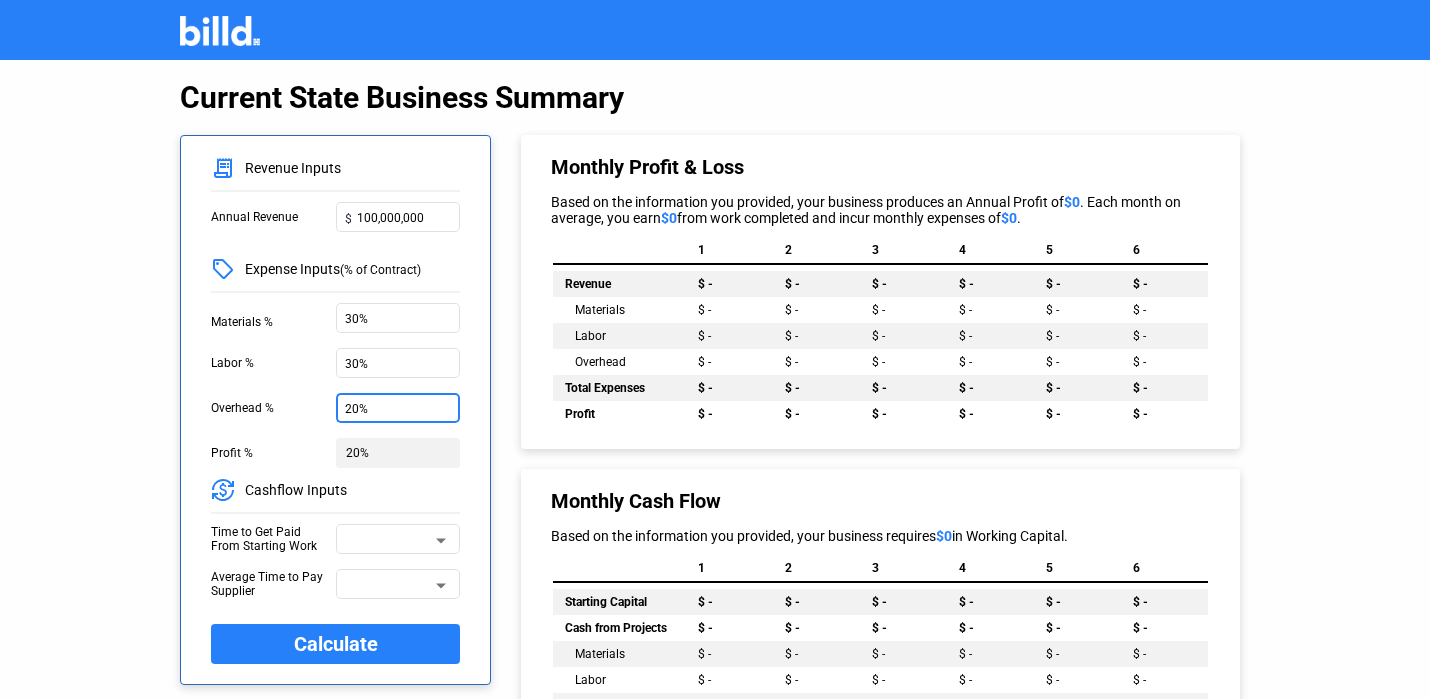 type on "20%" 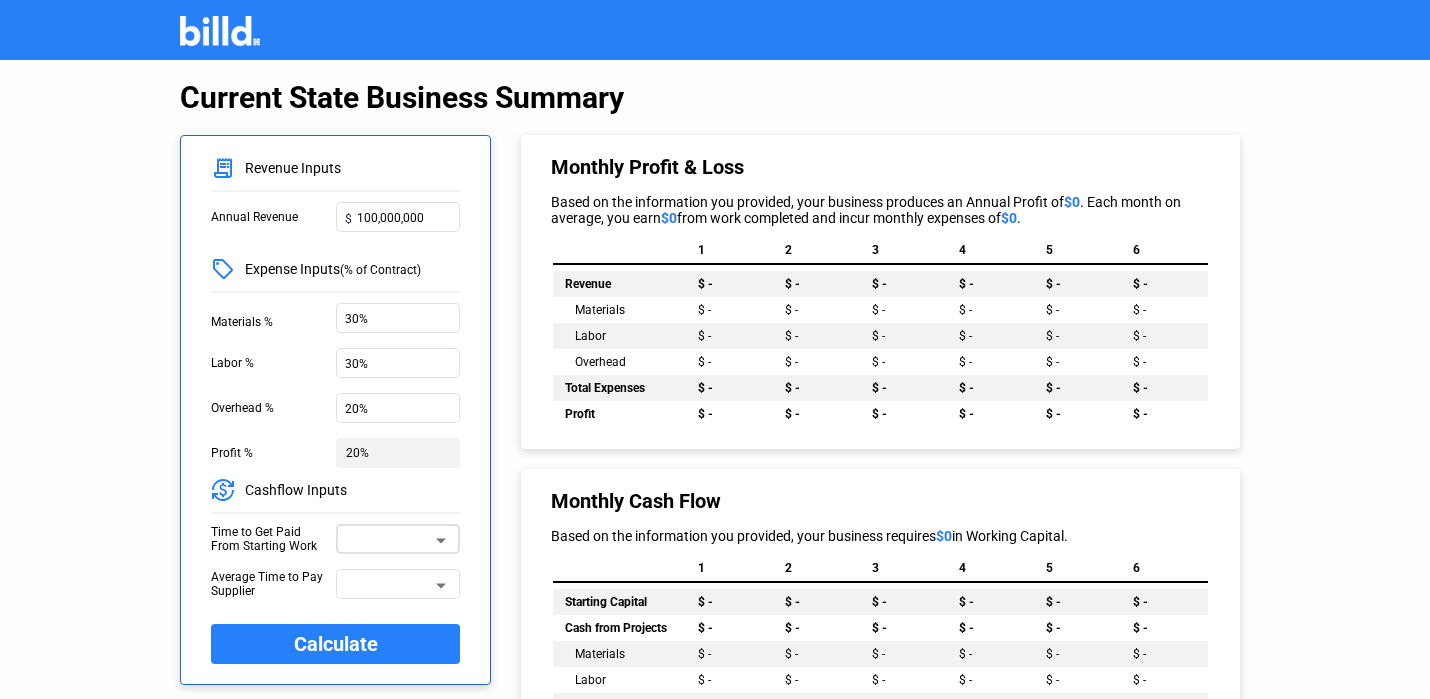 click 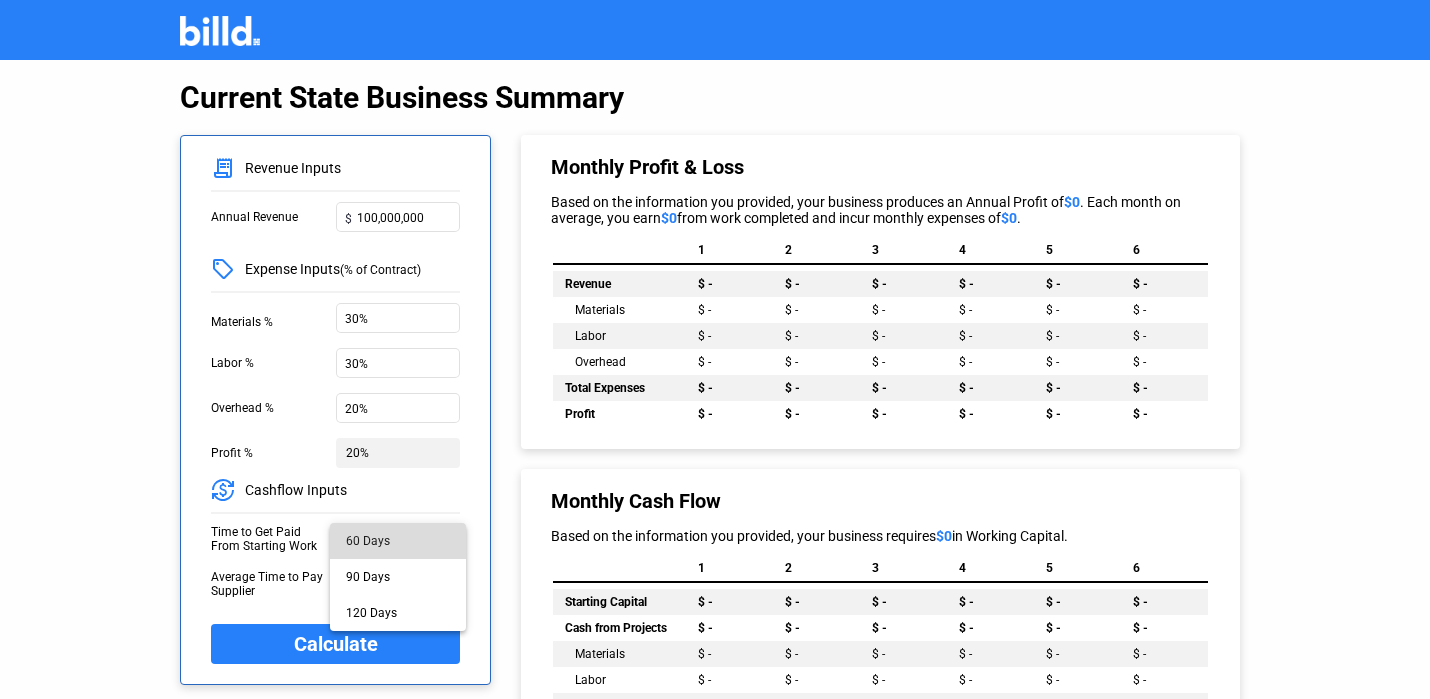 click on "60 Days" at bounding box center [368, 541] 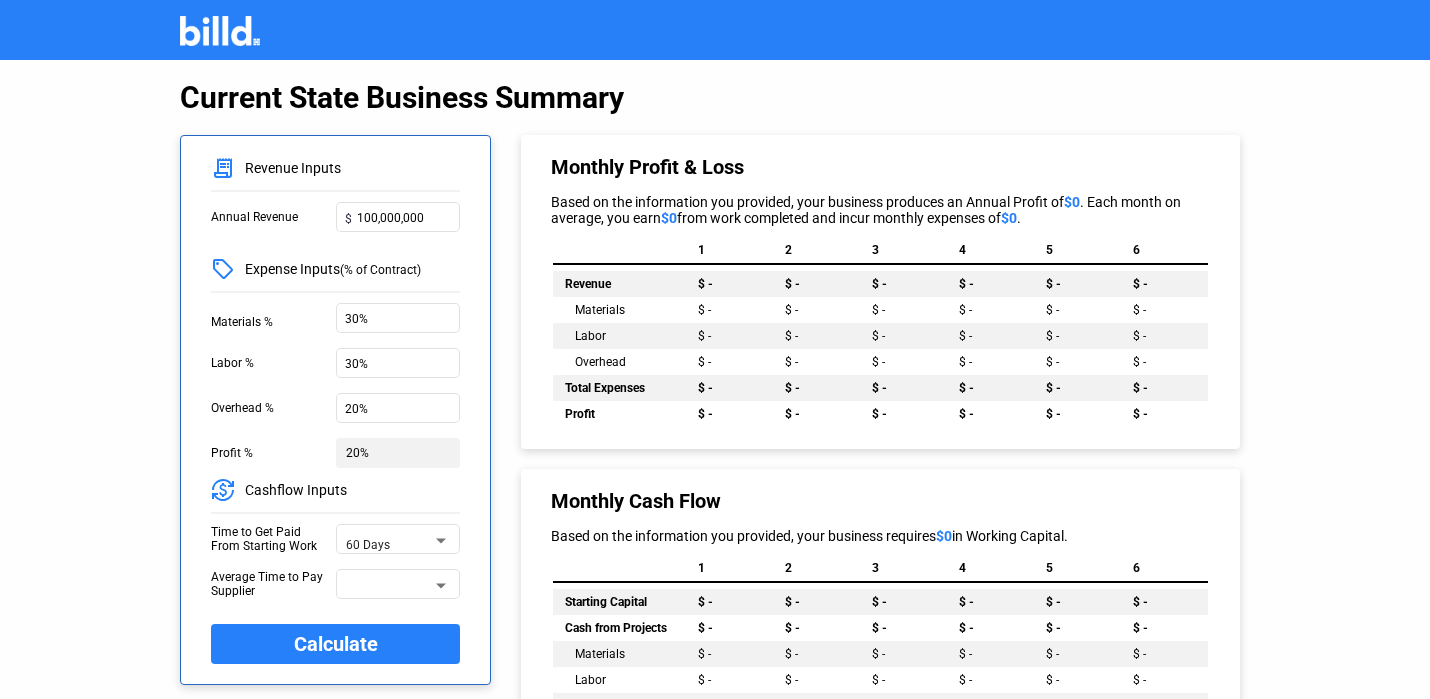 click on "Current State Business Summary  Revenue Inputs  Annual Revenue  $ 100,000,000 Expense Inputs  (% of Contract)  Materials %  30%  Labor %  30%  Overhead %  20%  Profit %   20%  Cashflow Inputs  Time to Get Paid From Starting Work  60 Days  Average Time to Pay Supplier   Calculate  Monthly Profit & Loss  Based on the information you provided, your business produces an Annual Profit of  $0 . Each month on average, you earn  $0  from work completed and incur monthly expenses of  $0 .   1   2   3   4   5   6   Revenue   $ - $ - $ - $ - $ - $ -  Materials   $ - $ - $ - $ - $ - $ -  Labor   $ - $ - $ - $ - $ - $ -  Overhead   $ - $ - $ - $ - $ - $ -  Total Expenses   $ - $ - $ - $ - $ - $ -  Profit   $ - $ - $ - $ - $ - $ -    Monthly Cash Flow  Based on the information you provided, your business requires  $0  in Working Capital.   1   2   3   4   5   6   Starting Capital   $ - $ - $ - $ - $ - $ -  Cash from Projects   $ - $ - $ - $ - $ - $ -  Materials   $ - $ - $ - $ - $ - $ -  Labor   $ - $ - $ - $ - $ - $ -" 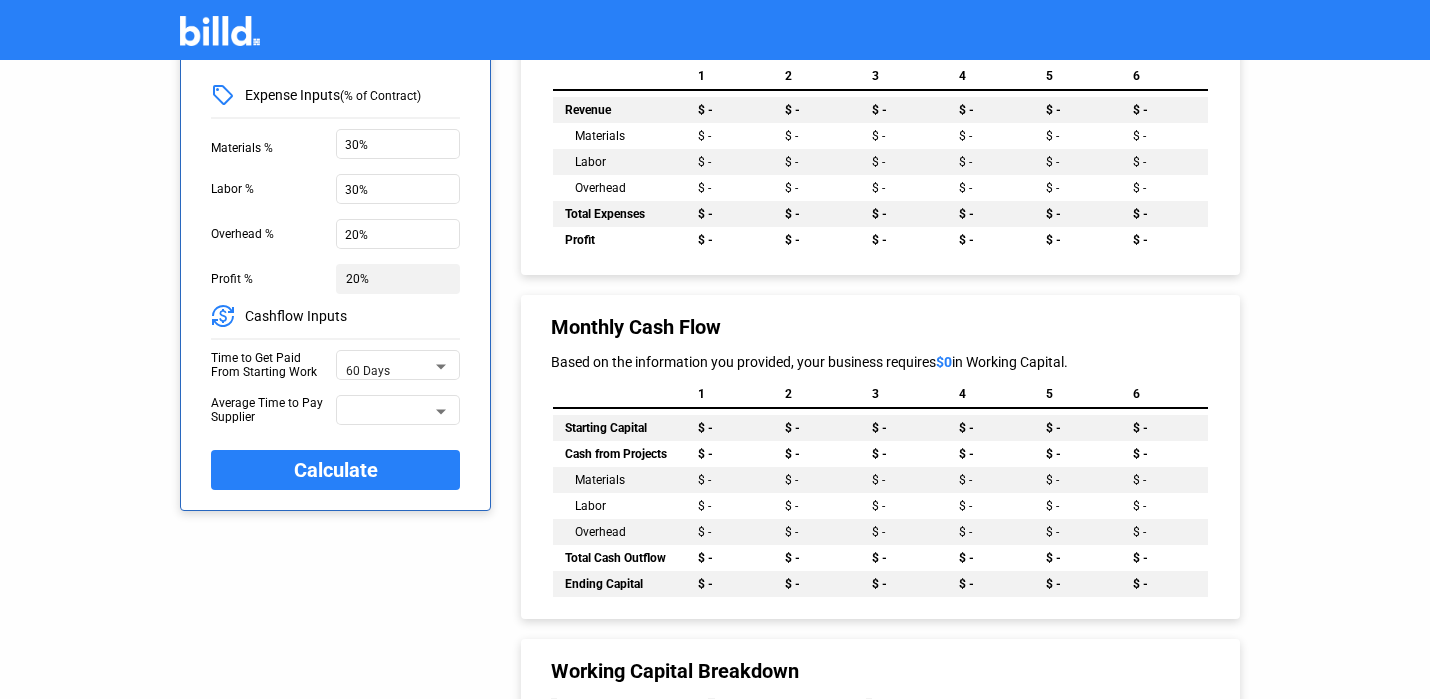 scroll, scrollTop: 175, scrollLeft: 0, axis: vertical 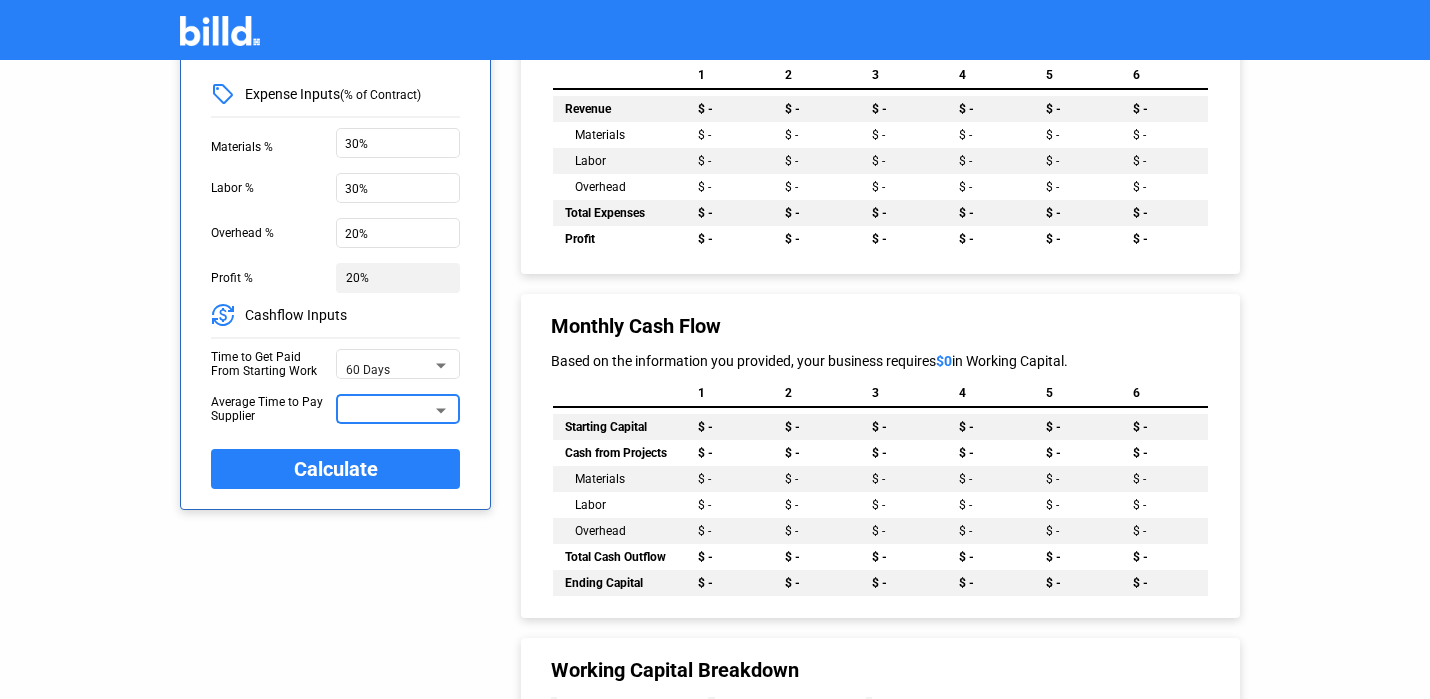 click at bounding box center [389, 410] 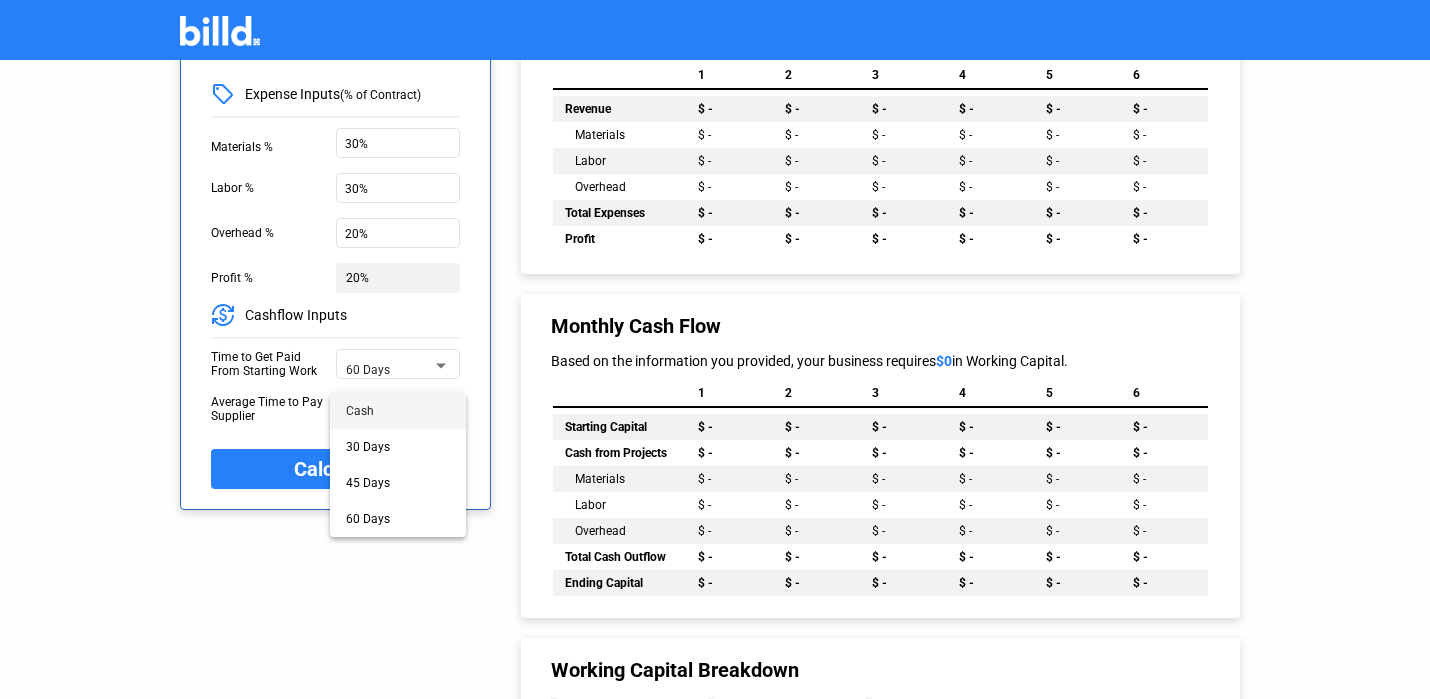 click at bounding box center [715, 349] 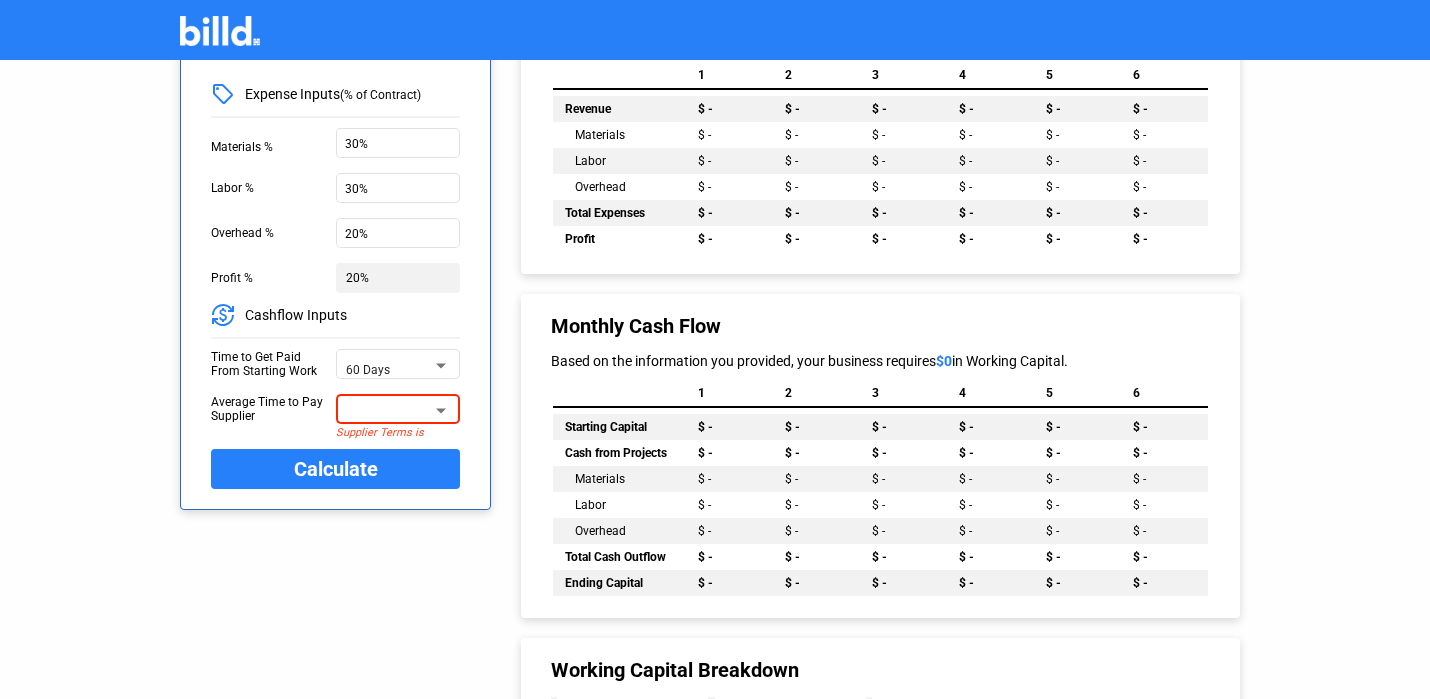 click on "Current State Business Summary  Revenue Inputs  Annual Revenue  $ 100,000,000 Expense Inputs  (% of Contract)  Materials %  30%  Labor %  30%  Overhead %  20%  Profit %   20%  Cashflow Inputs  Time to Get Paid From Starting Work  60 Days  Average Time to Pay Supplier  Supplier Terms is required.  Calculate  Monthly Profit & Loss  Based on the information you provided, your business produces an Annual Profit of  $0 . Each month on average, you earn  $0  from work completed and incur monthly expenses of  $0 .   1   2   3   4   5   6   Revenue   $ - $ - $ - $ - $ - $ -  Materials   $ - $ - $ - $ - $ - $ -  Labor   $ - $ - $ - $ - $ - $ -  Overhead   $ - $ - $ - $ - $ - $ -  Total Expenses   $ - $ - $ - $ - $ - $ -  Profit   $ - $ - $ - $ - $ - $ -    Monthly Cash Flow  Based on the information you provided, your business requires  $0  in Working Capital.   1   2   3   4   5   6   Starting Capital   $ - $ - $ - $ - $ - $ -  Cash from Projects   $ - $ - $ - $ - $ - $ -  Materials   $ - $ - $ - $ - $ - $ - $ - $ -" 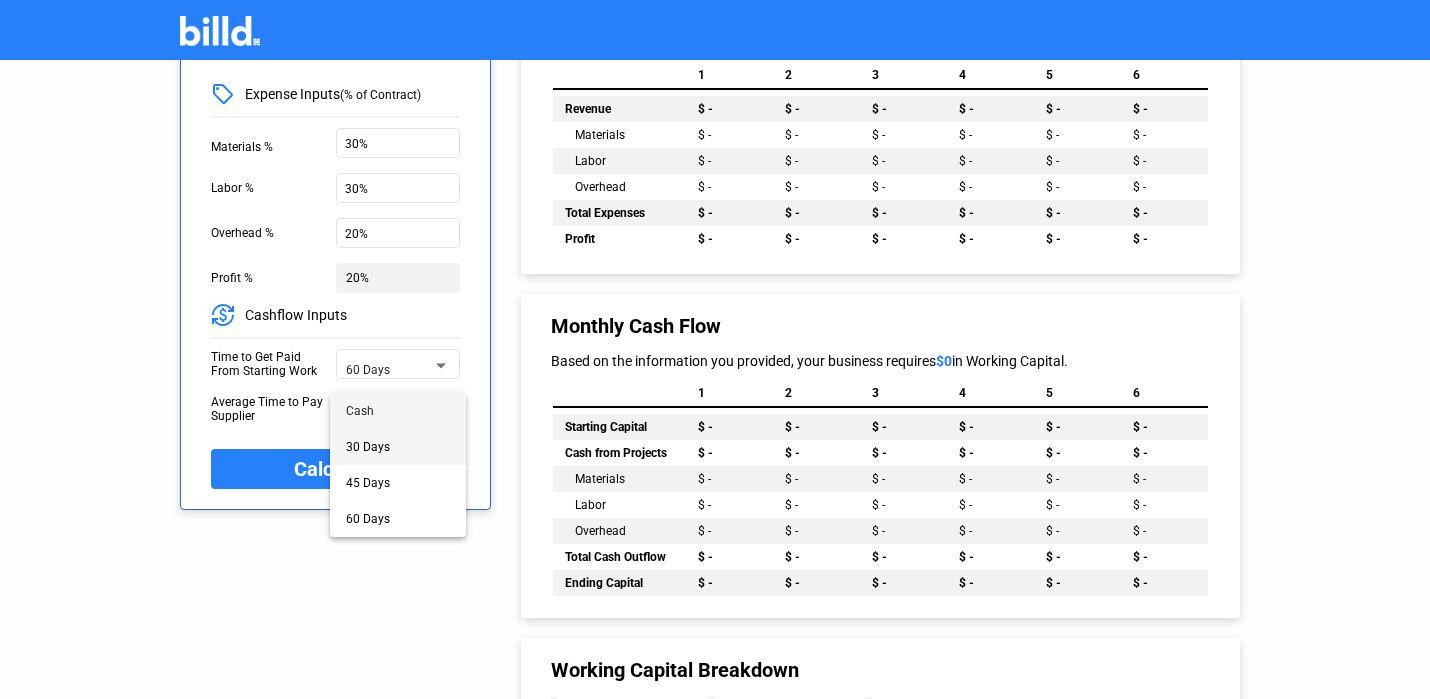 click on "30 Days" at bounding box center [398, 447] 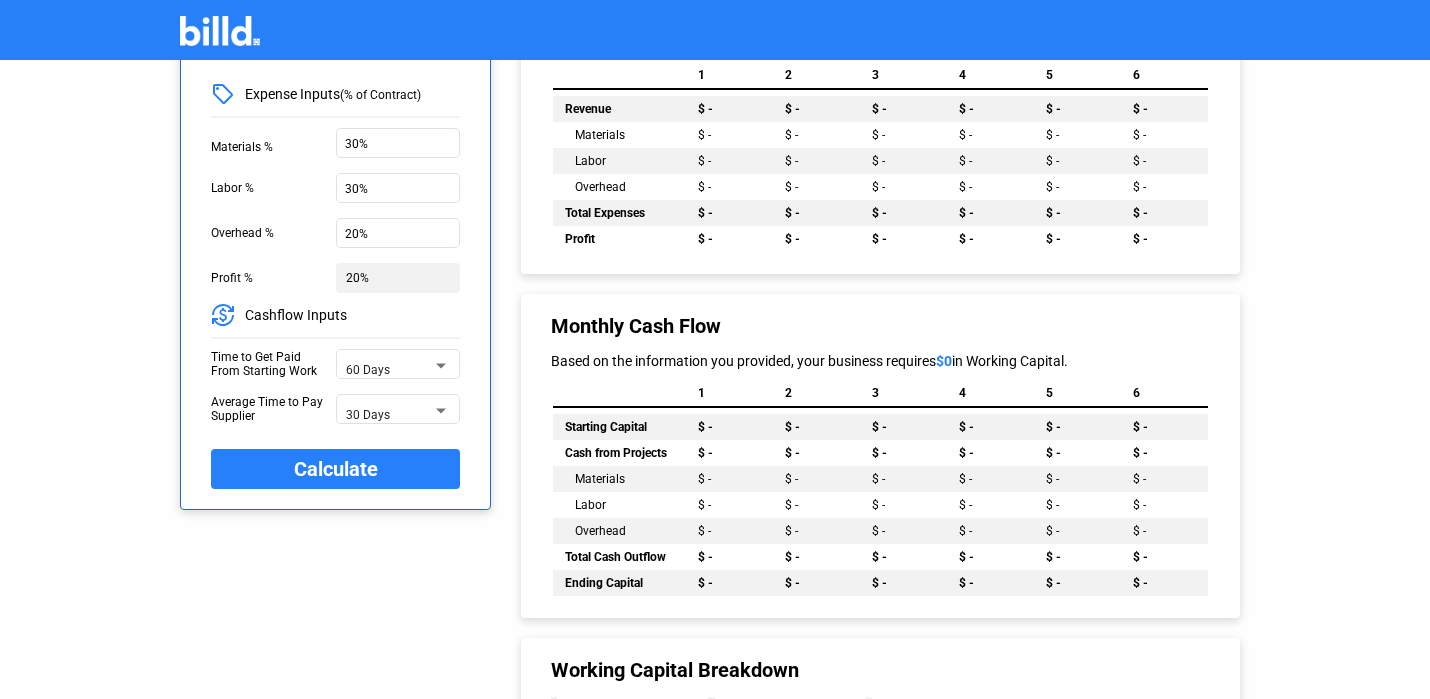 click on "Revenue Inputs  Annual Revenue  $ 100,000,000 Expense Inputs  (% of Contract)  Materials %  30%  Labor %  30%  Overhead %  20%  Profit %   20%  Cashflow Inputs  Time to Get Paid From Starting Work  60 Days  Average Time to Pay Supplier  30 Days  Calculate  Monthly Profit & Loss  Based on the information you provided, your business produces an Annual Profit of  $0 . Each month on average, you earn  $0  from work completed and incur monthly expenses of  $0 .   1   2   3   4   5   6   Revenue   $ - $ - $ - $ - $ - $ -  Materials   $ - $ - $ - $ - $ - $ -  Labor   $ - $ - $ - $ - $ - $ -  Overhead   $ - $ - $ - $ - $ - $ -  Total Expenses   $ - $ - $ - $ - $ - $ -  Profit   $ - $ - $ - $ - $ - $ -    Monthly Cash Flow  Based on the information you provided, your business requires  $0  in Working Capital.   1   2   3   4   5   6   Starting Capital   $ - $ - $ - $ - $ - $ -  Cash from Projects   $ - $ - $ - $ - $ - $ -  Materials   $ - $ - $ - $ - $ - $ -  Labor   $ - $ - $ - $ - $ - $ -  Overhead   $ - $ - $ - $ -" 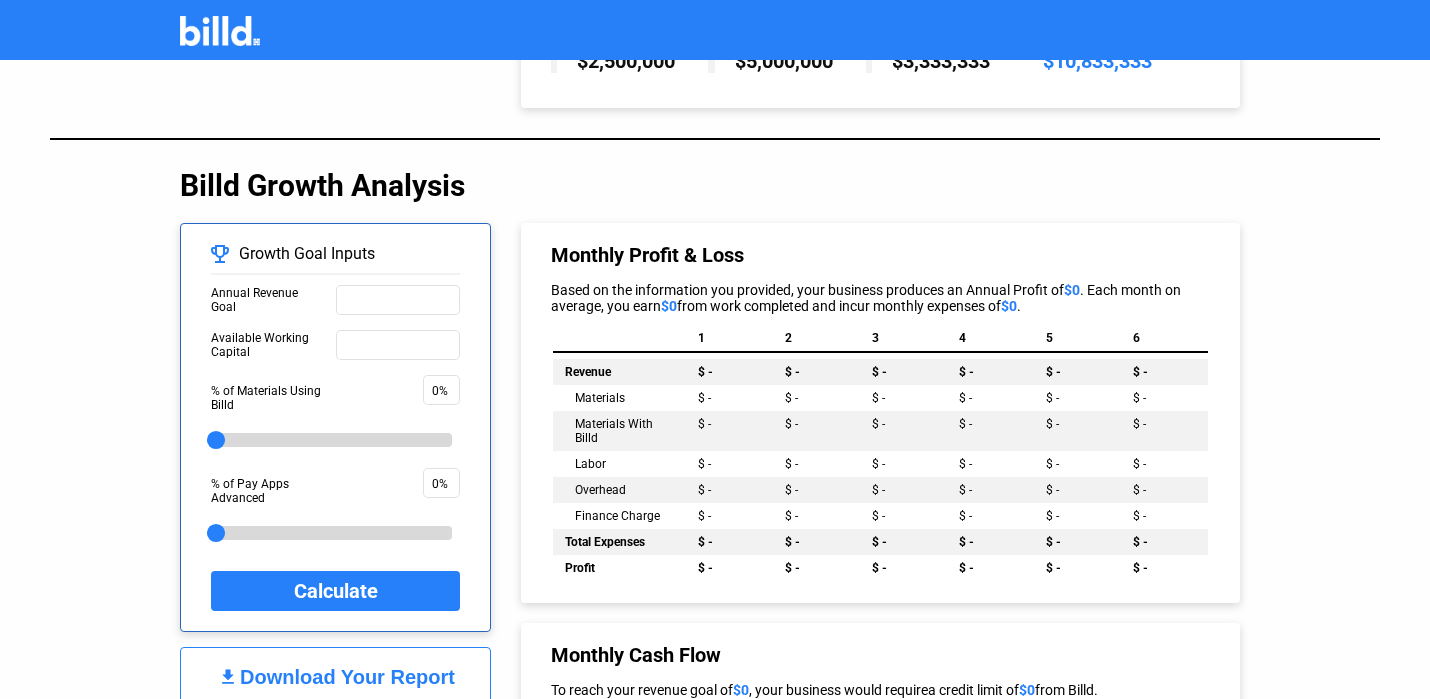 scroll, scrollTop: 854, scrollLeft: 0, axis: vertical 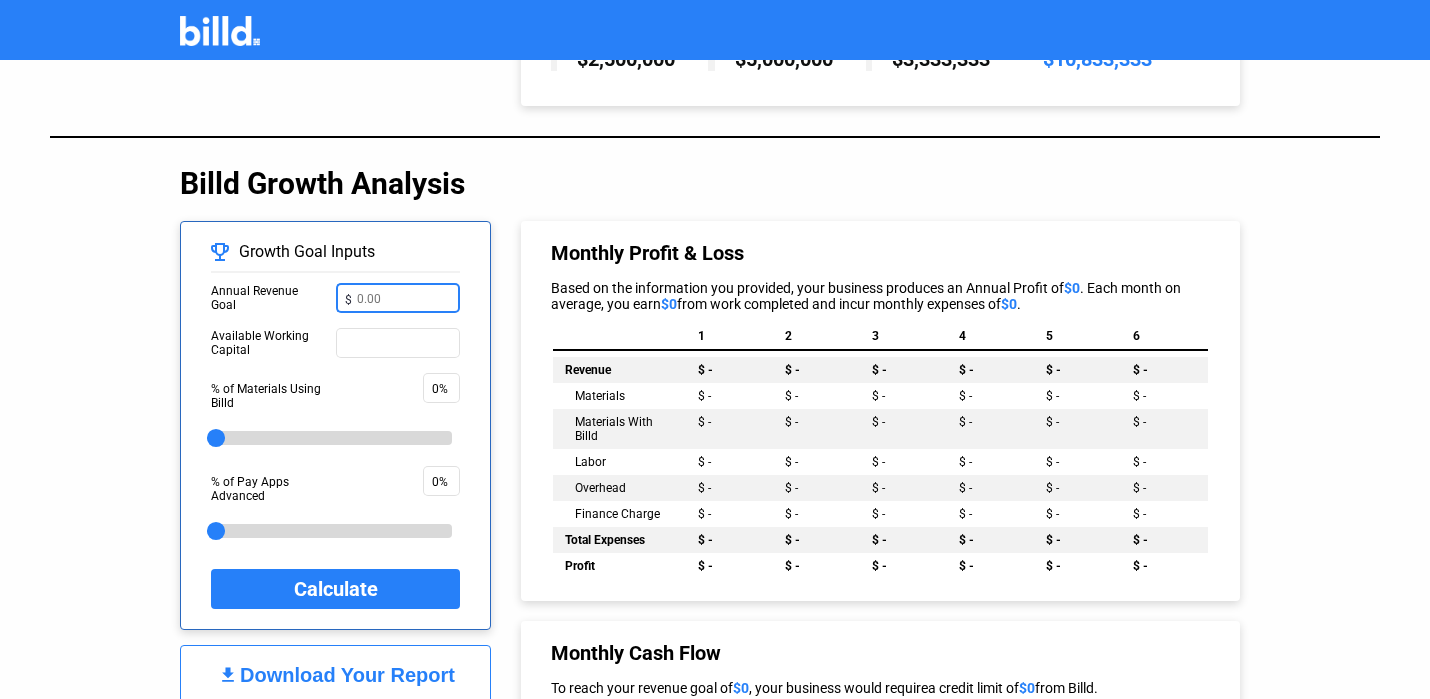 click at bounding box center [404, 296] 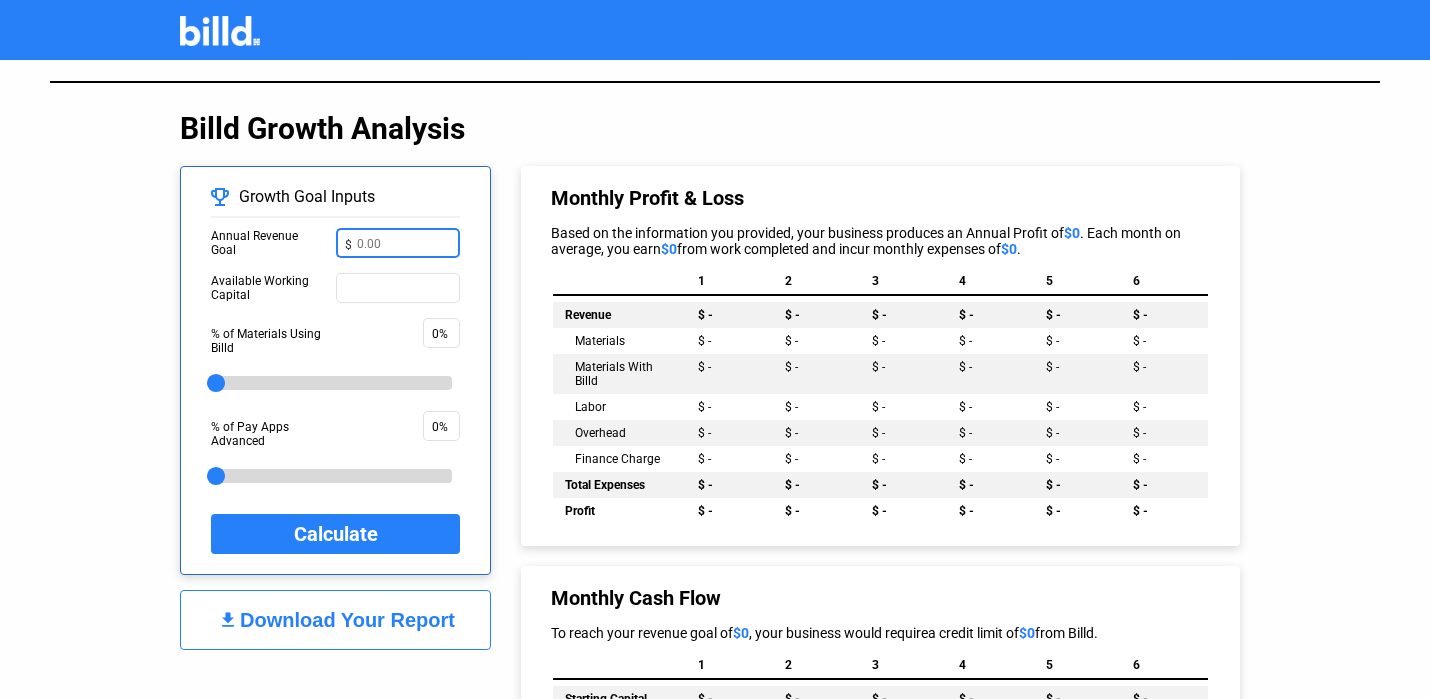 scroll, scrollTop: 916, scrollLeft: 0, axis: vertical 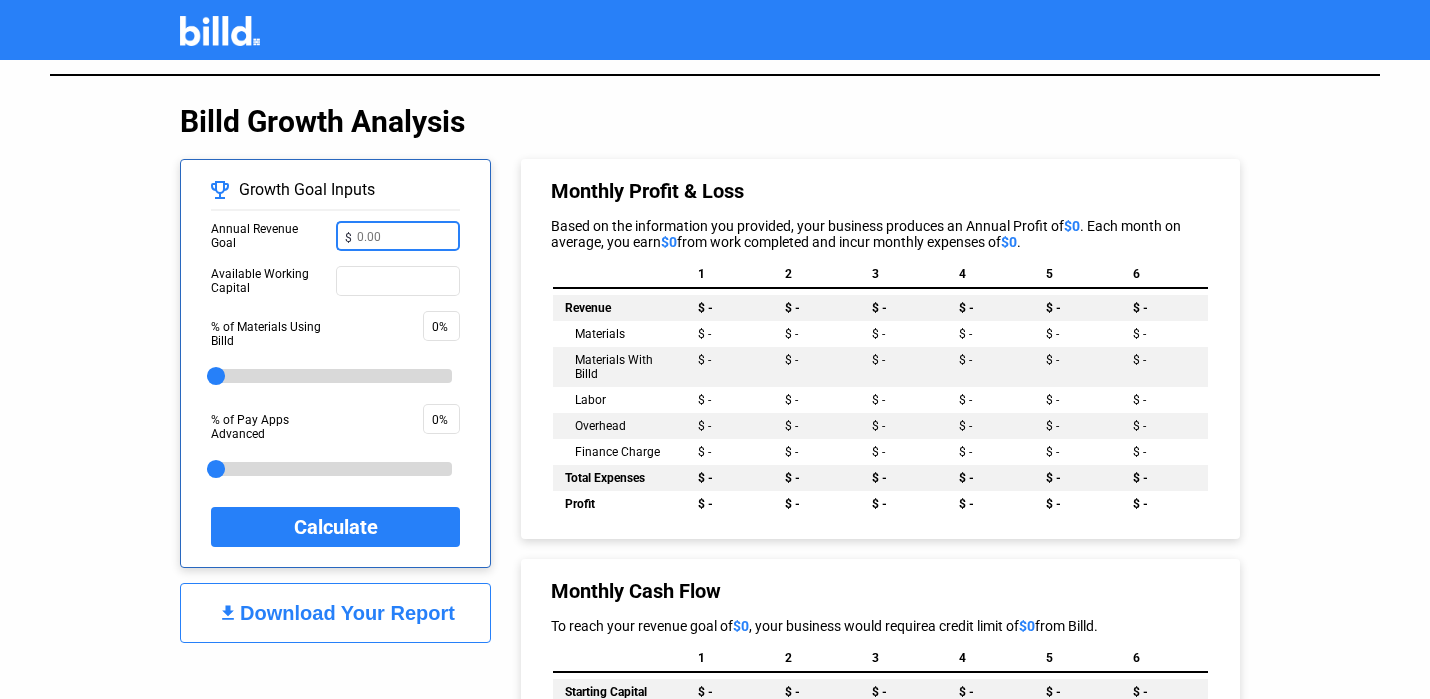 type on "2" 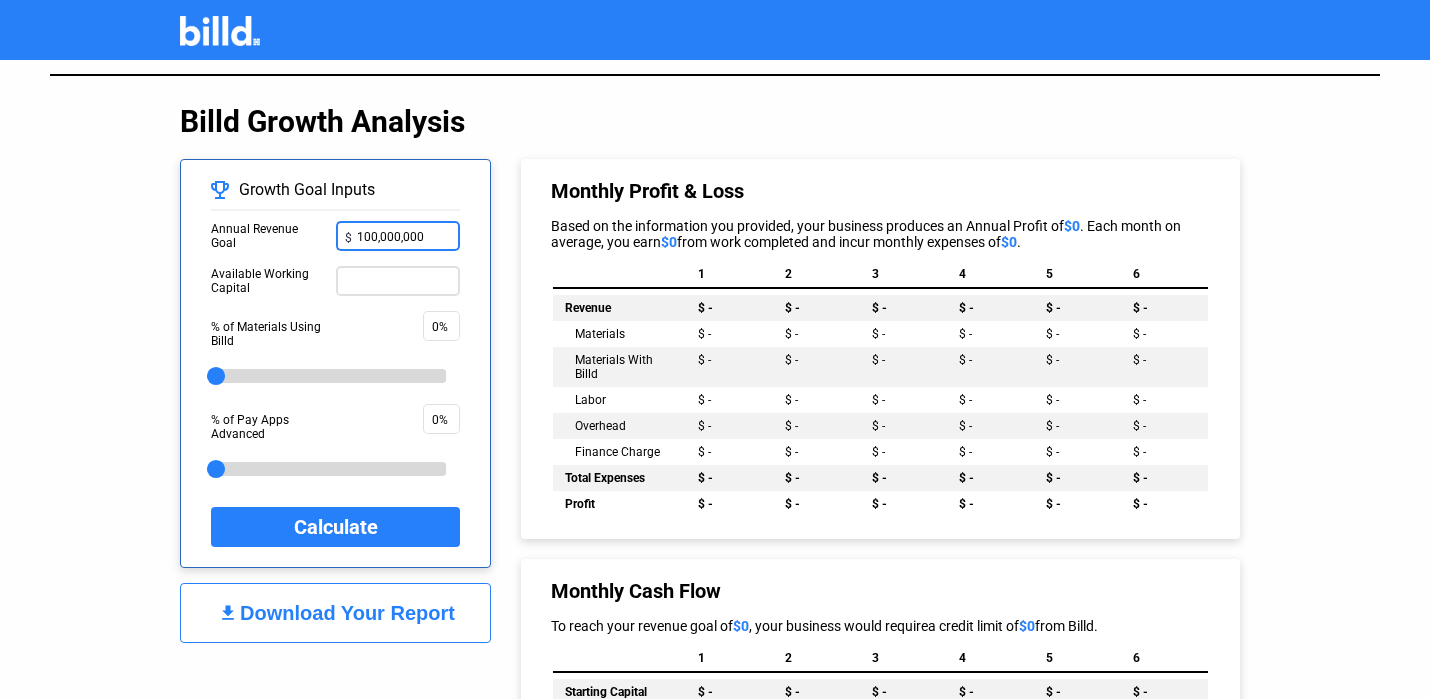 type on "100,000,000" 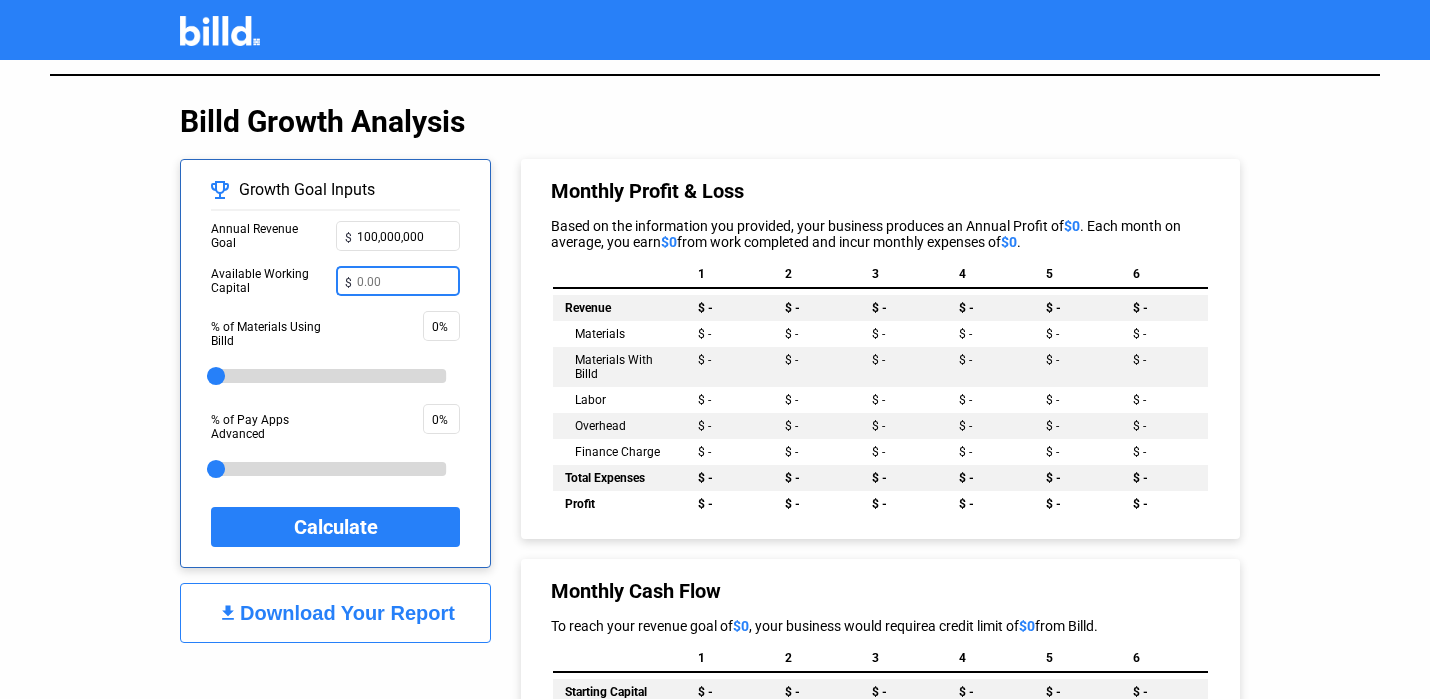 click at bounding box center [404, 279] 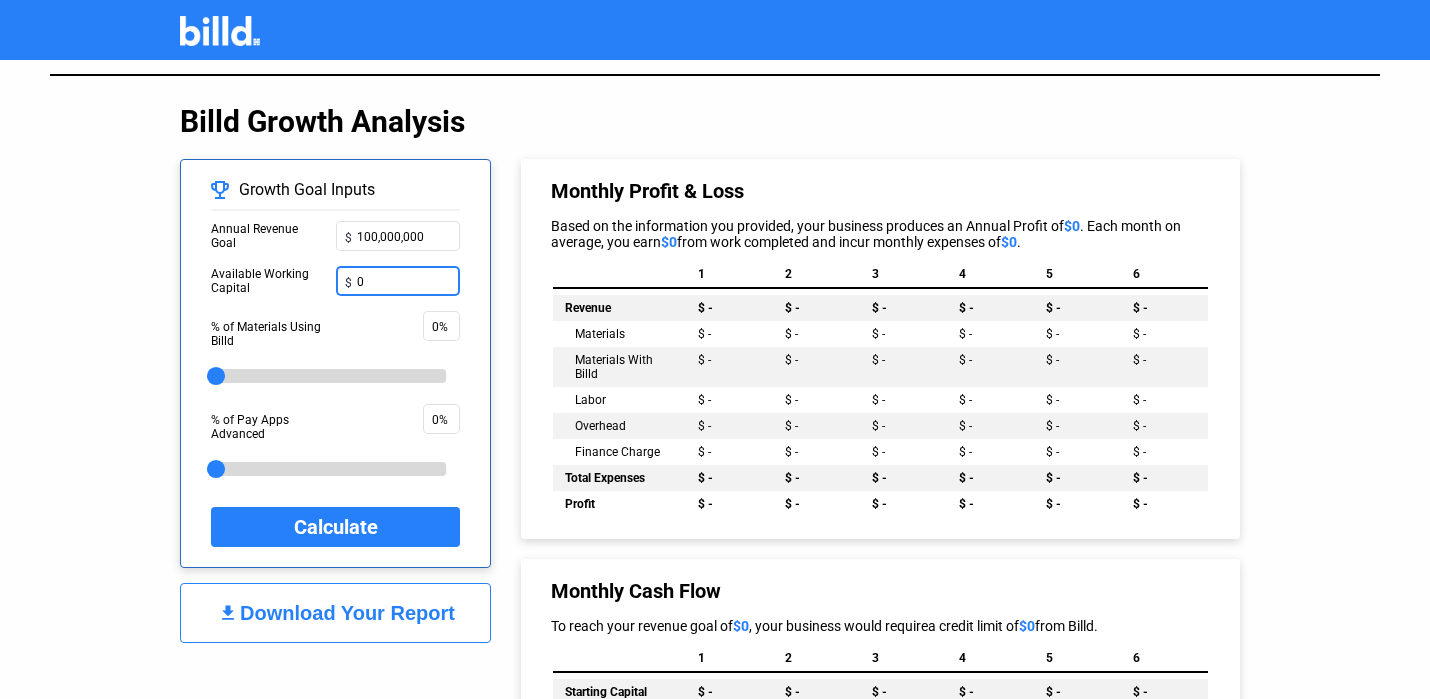 type on "0" 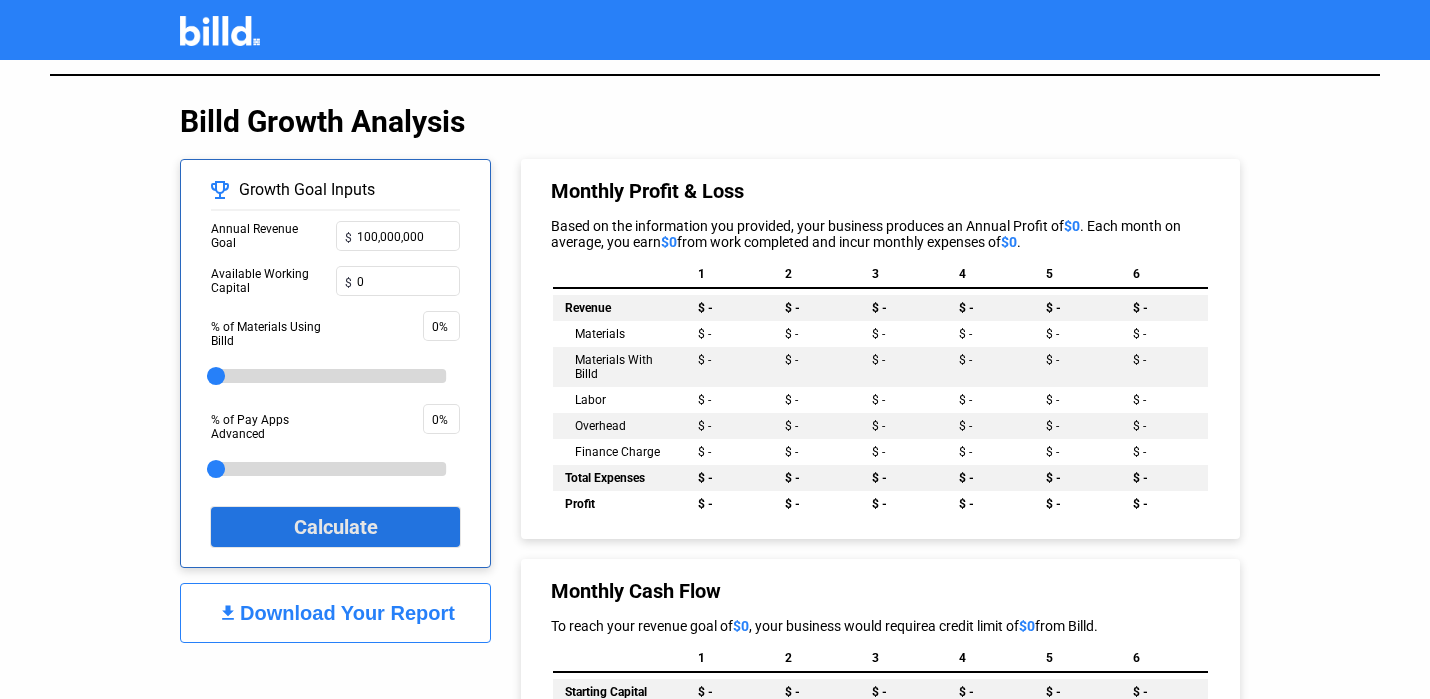 click on "Calculate" 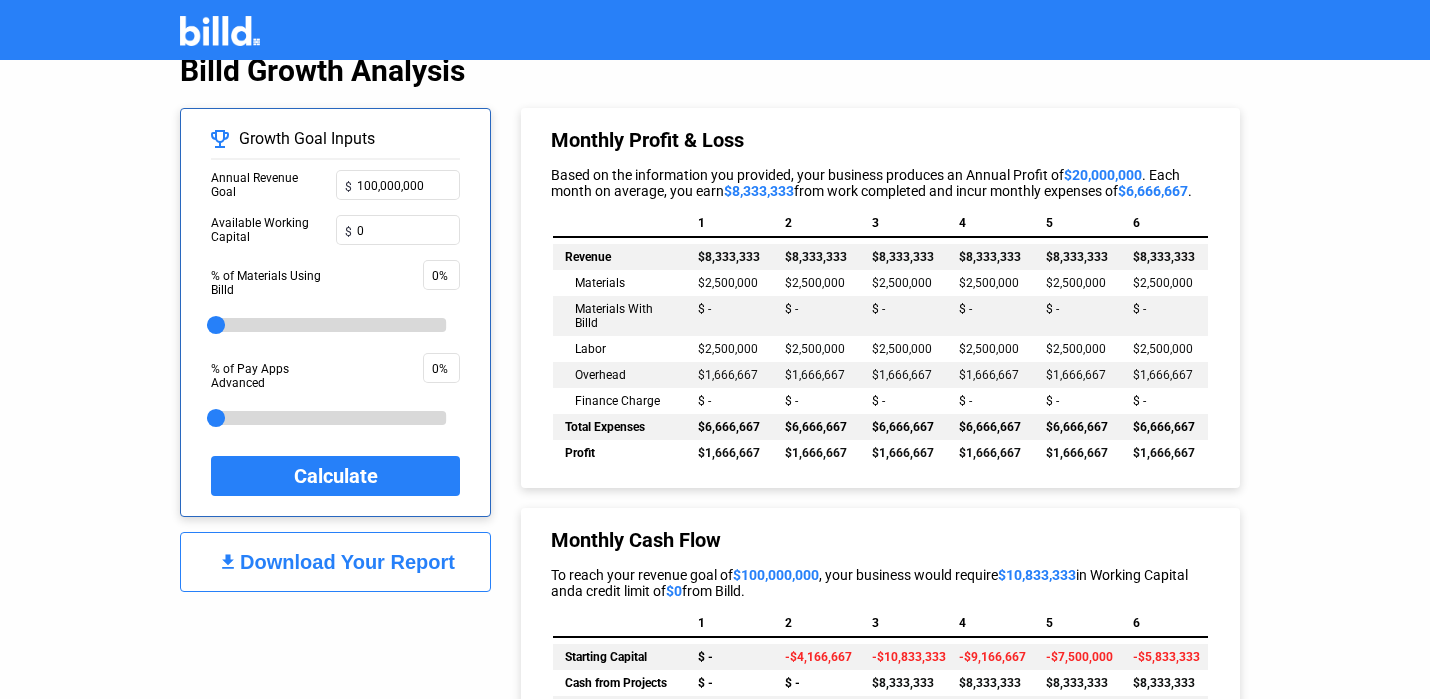 scroll, scrollTop: 970, scrollLeft: 0, axis: vertical 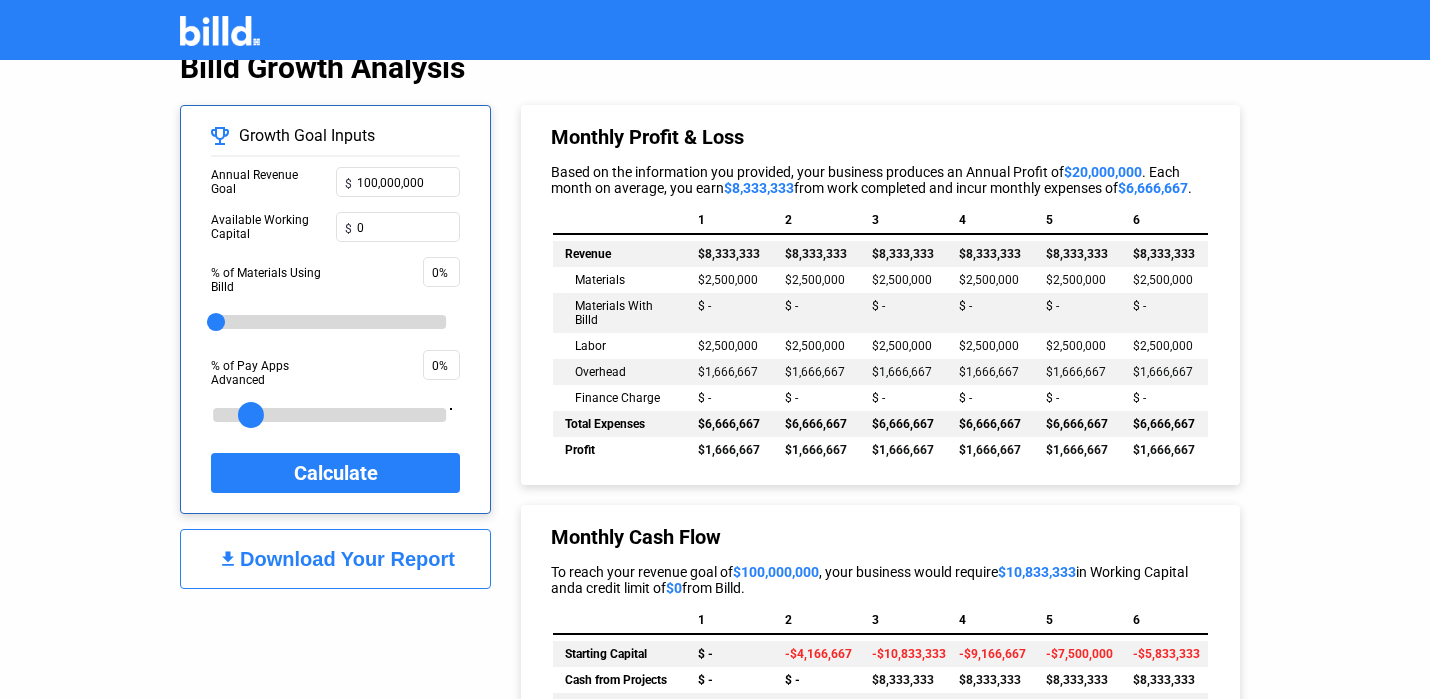 click on "15" 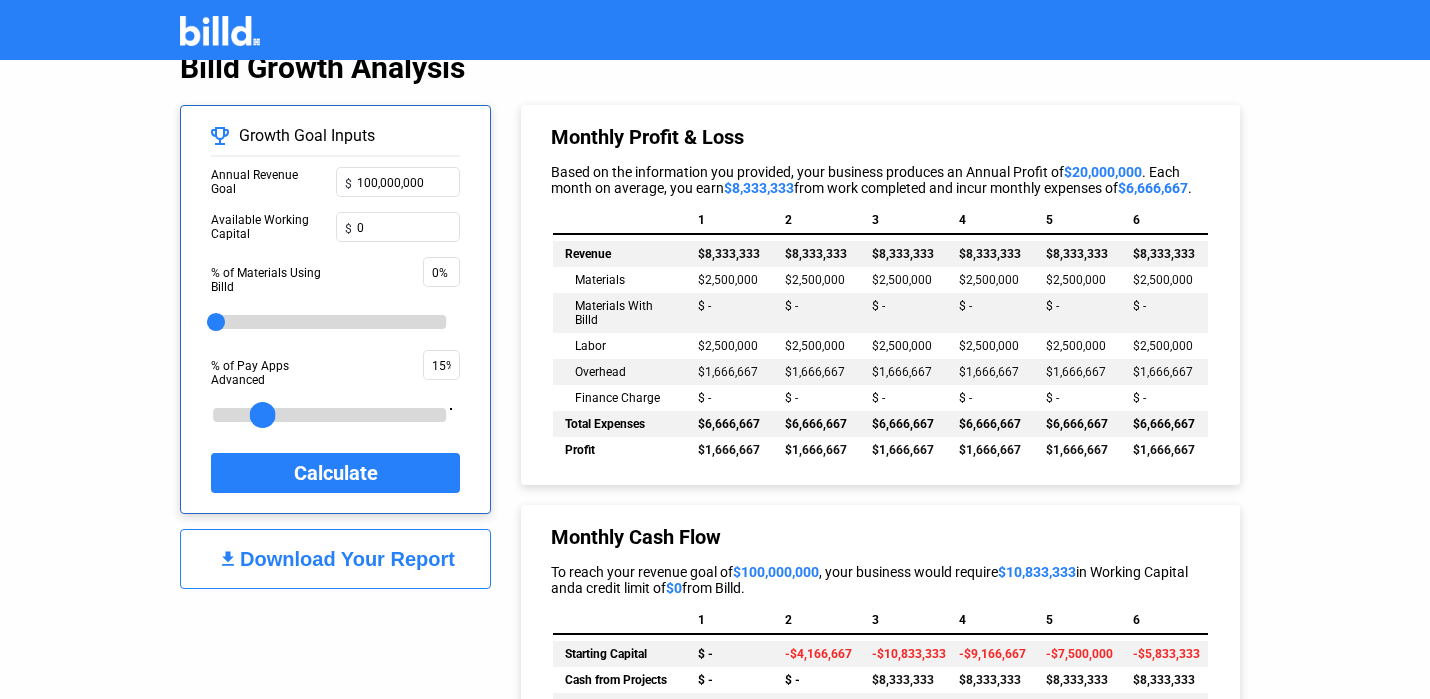 click on "20" 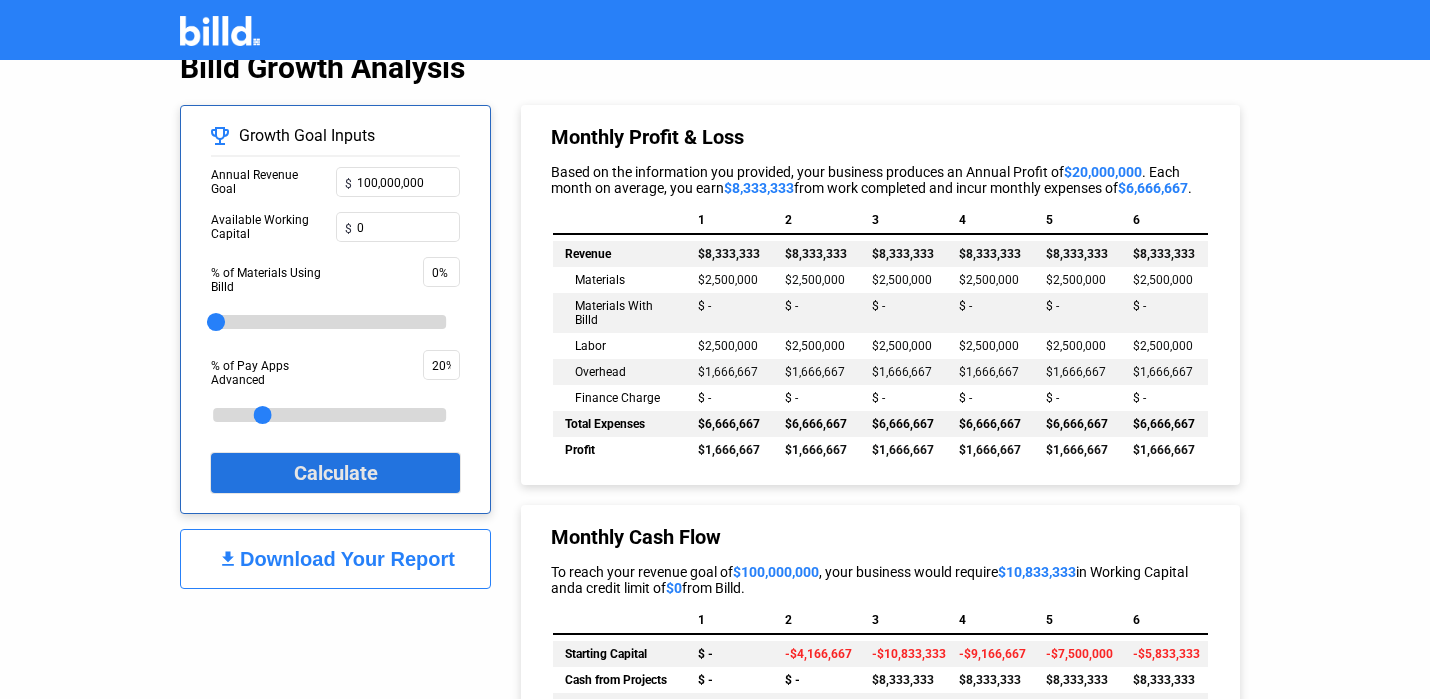 click on "Calculate" 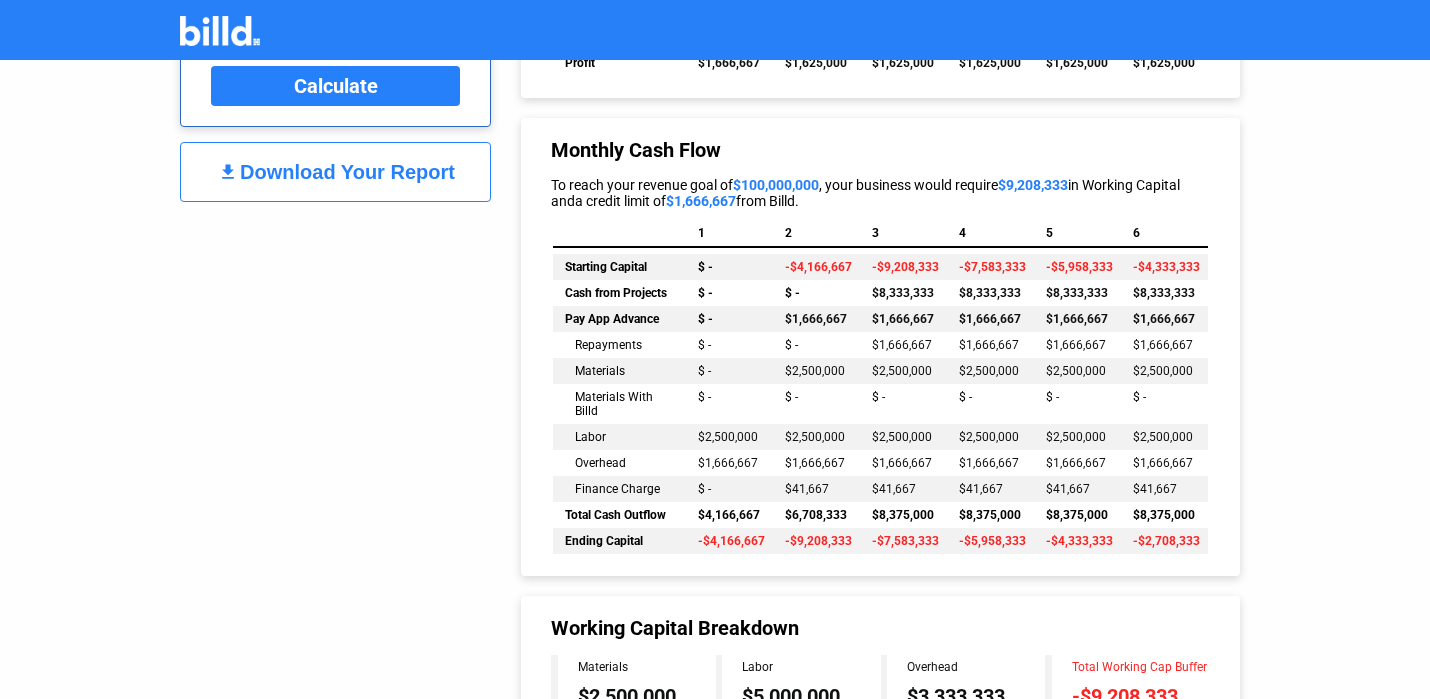 scroll, scrollTop: 1359, scrollLeft: 0, axis: vertical 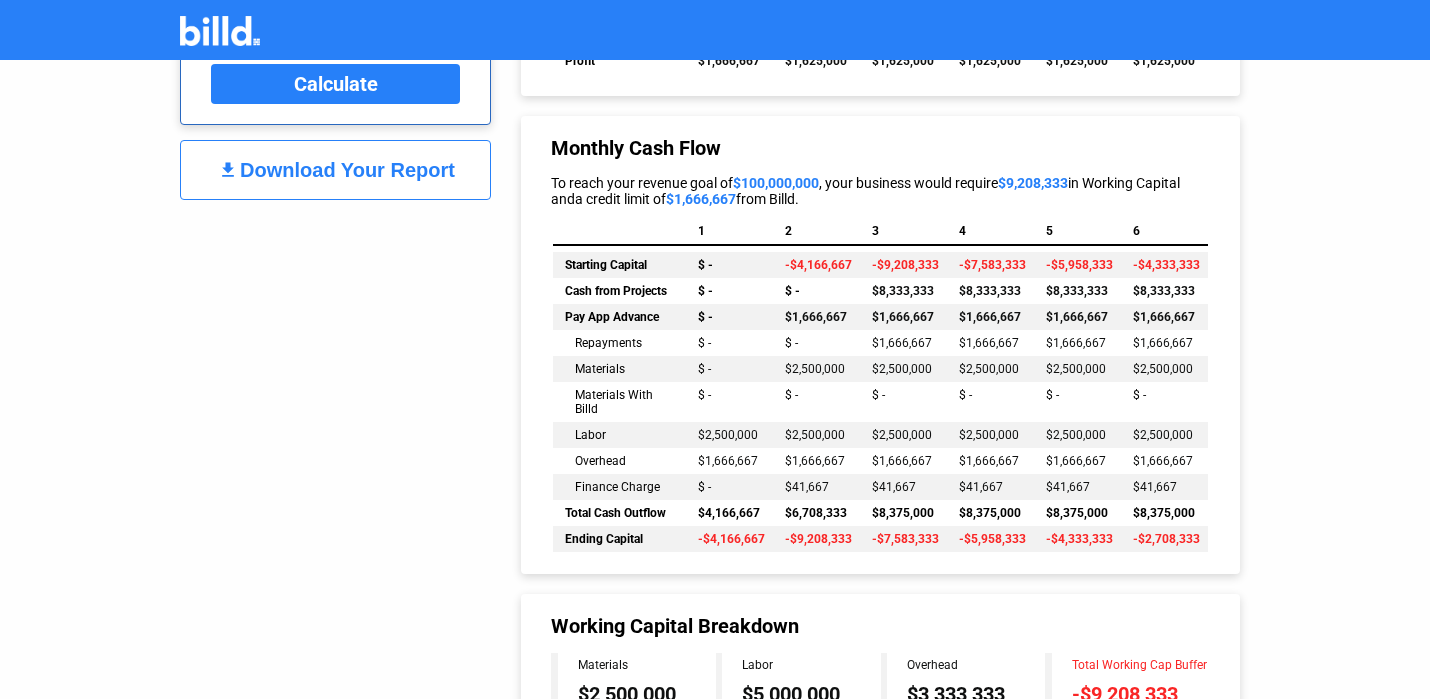 click on "Growth Goal Inputs  Annual Revenue Goal  $ 100,000,000  Available Working Capital  $ 0  % of Materials Using Billd  0% 0  % of Pay Apps Advanced  20% 20  Calculate  get_app Download Your Report Monthly Profit & Loss  Based on the information you provided, your business produces an Annual Profit of  $19,500,000 . Each month on average, you earn  $8,333,333  from work completed and incur monthly expenses of  $6,701,389 .   1   2   3   4   5   6   Revenue   $8,333,333 $8,333,333 $8,333,333 $8,333,333 $8,333,333 $8,333,333  Materials   $2,500,000 $2,500,000 $2,500,000 $2,500,000 $2,500,000 $2,500,000  Materials With Billd   $ - $ - $ - $ - $ - $ -  Labor   $2,500,000 $2,500,000 $2,500,000 $2,500,000 $2,500,000 $2,500,000  Overhead   $1,666,667 $1,666,667 $1,666,667 $1,666,667 $1,666,667 $1,666,667  Finance Charge   $ - $41,667 $41,667 $41,667 $41,667 $41,667  Total Expenses   $6,666,667 $6,708,333 $6,708,333 $6,708,333 $6,708,333 $6,708,333  Profit   $1,666,667 $1,625,000 $1,625,000 $1,625,000 $1,625,000     1" 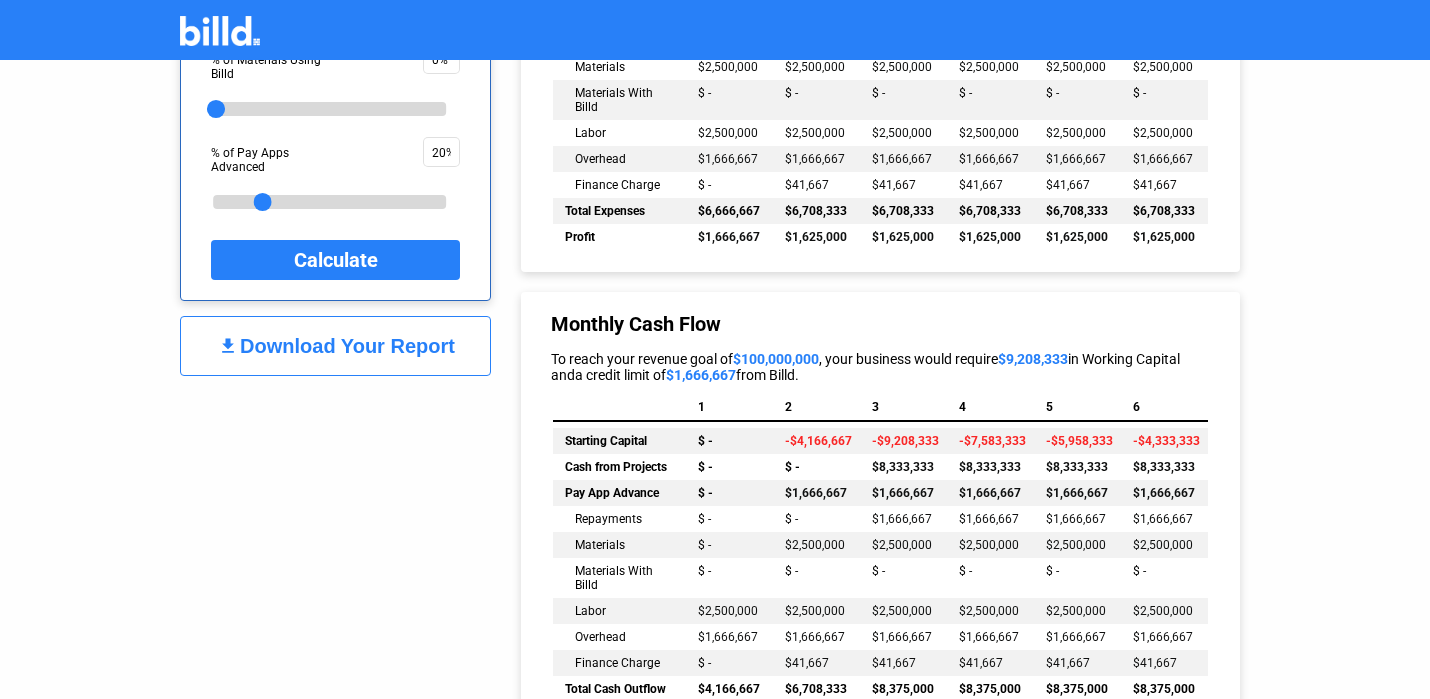 scroll, scrollTop: 1146, scrollLeft: 0, axis: vertical 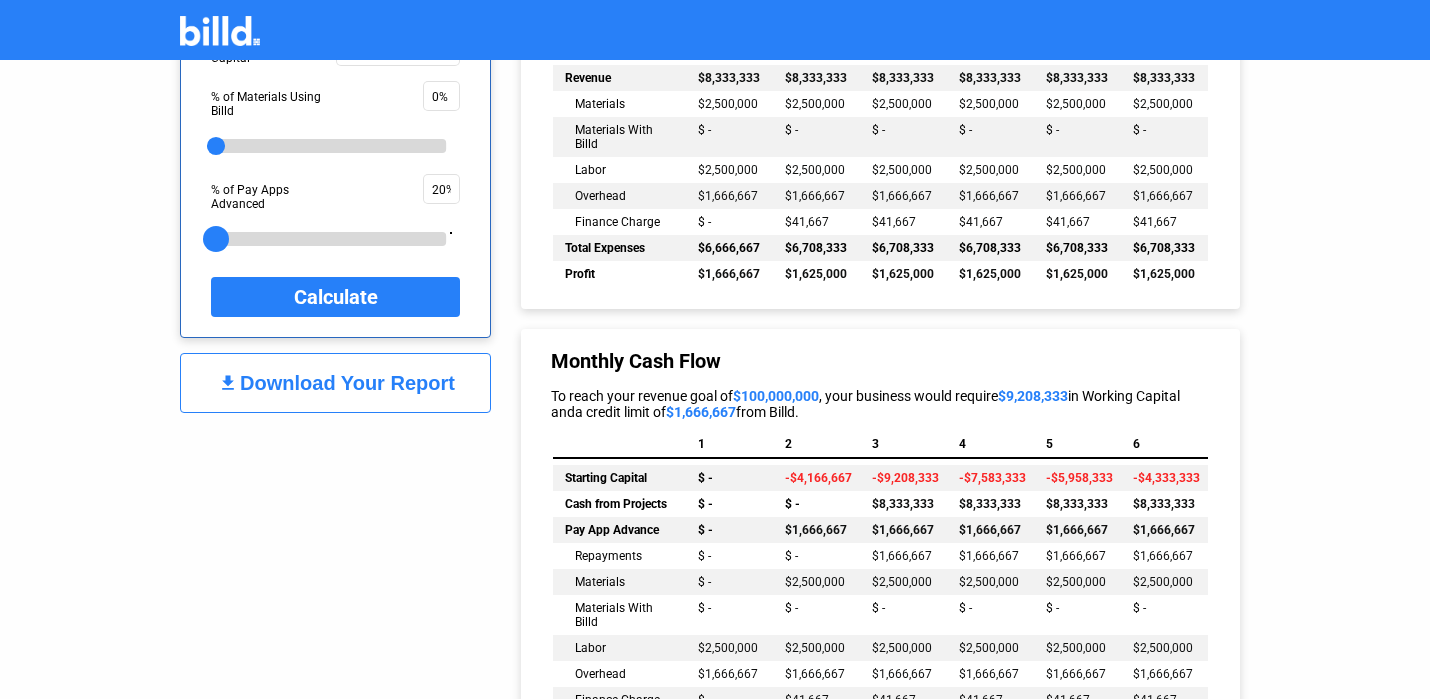 drag, startPoint x: 261, startPoint y: 244, endPoint x: 140, endPoint y: 244, distance: 121 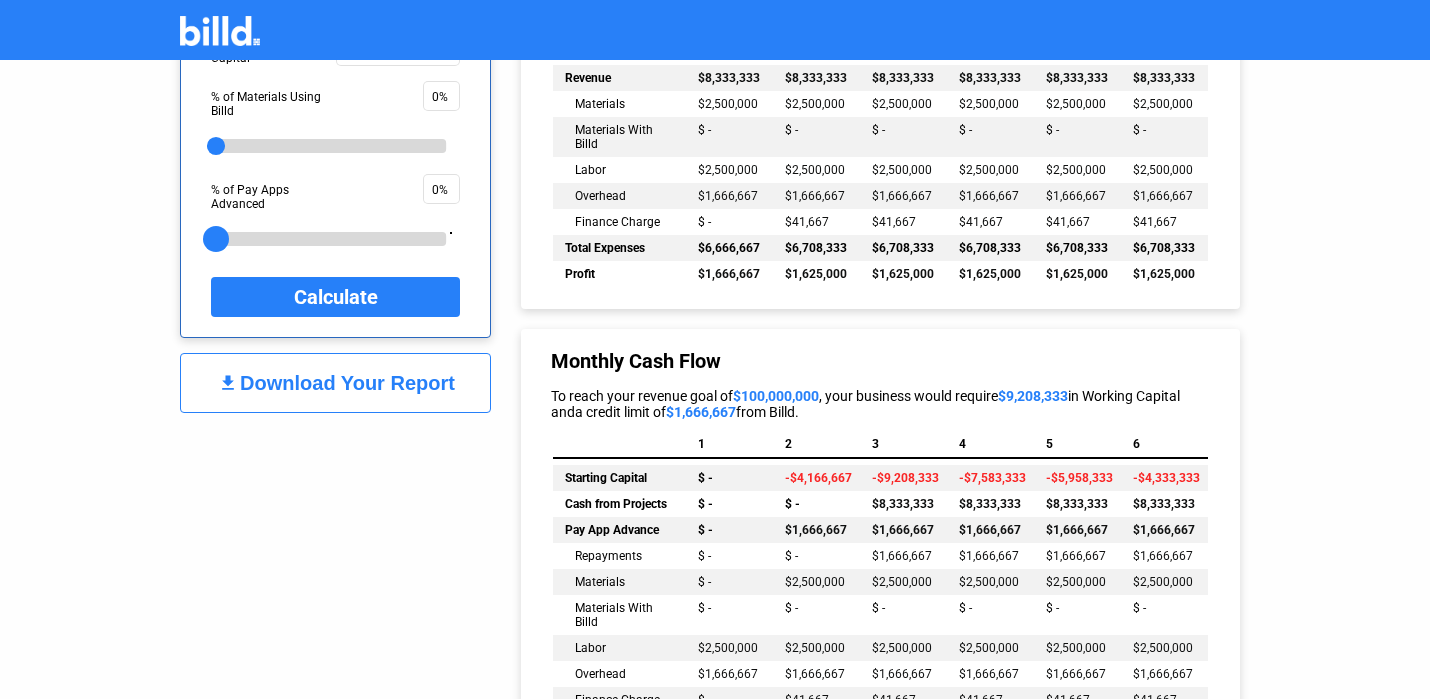 click on "Calculate" 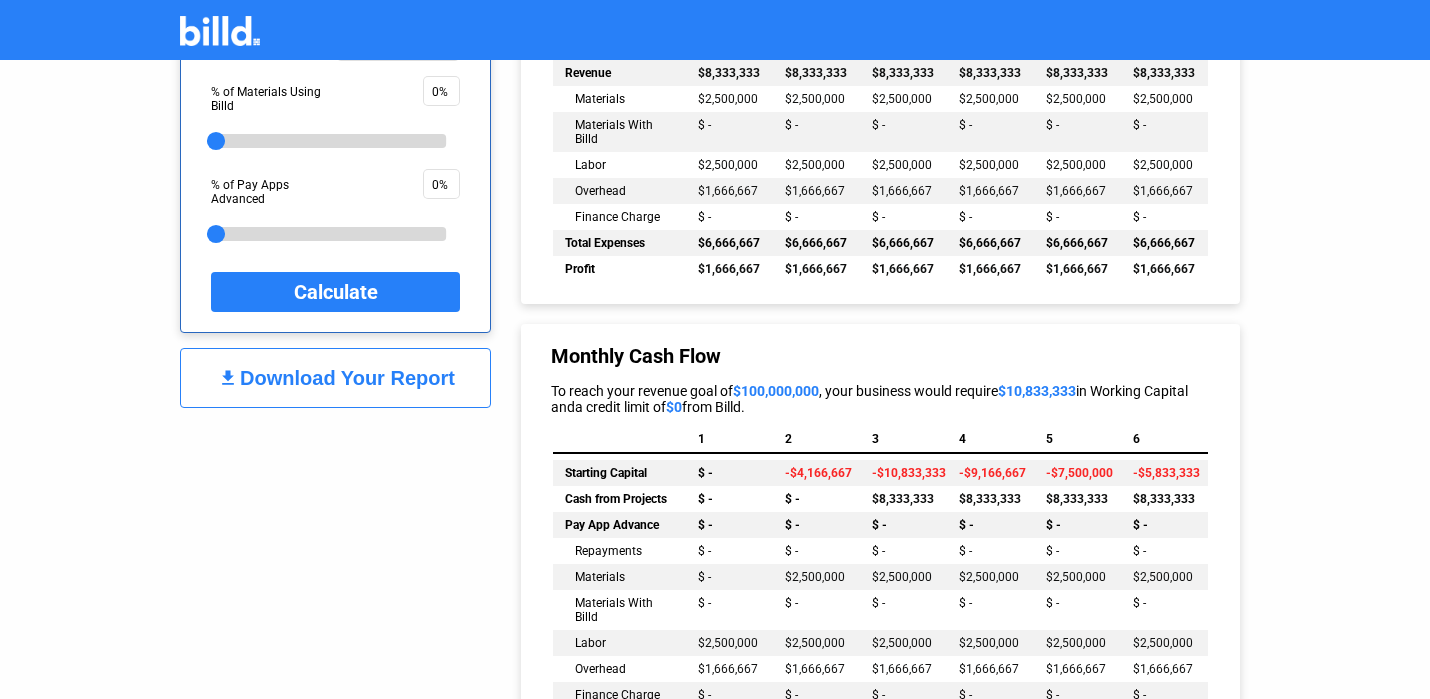 scroll, scrollTop: 1146, scrollLeft: 0, axis: vertical 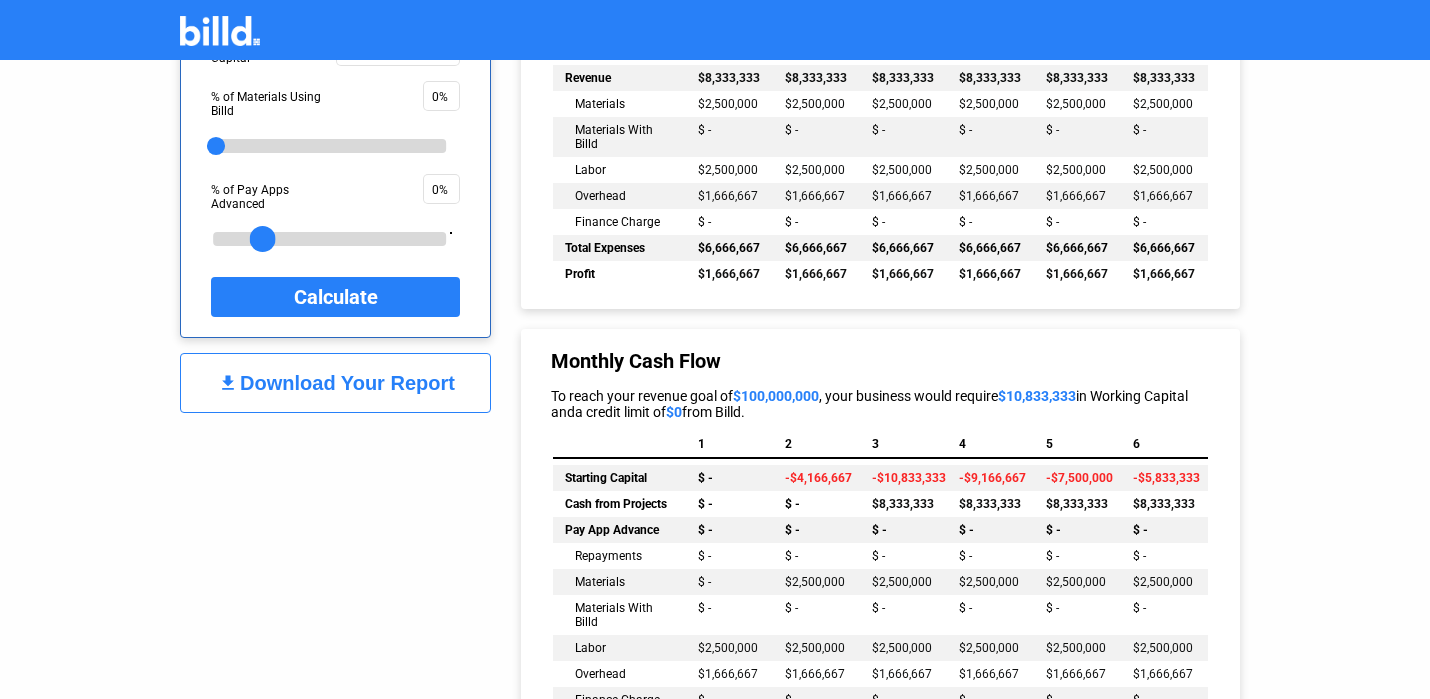 drag, startPoint x: 224, startPoint y: 234, endPoint x: 263, endPoint y: 243, distance: 40.024994 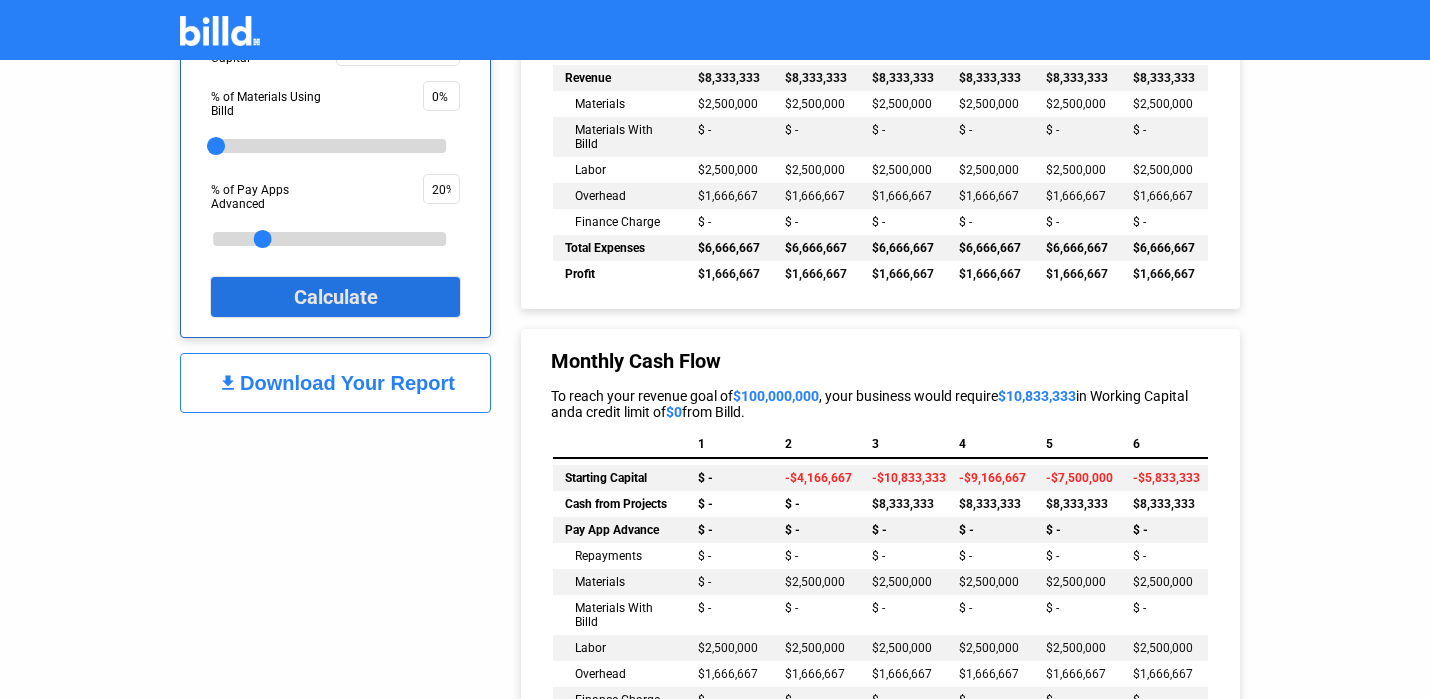 click on "Calculate" 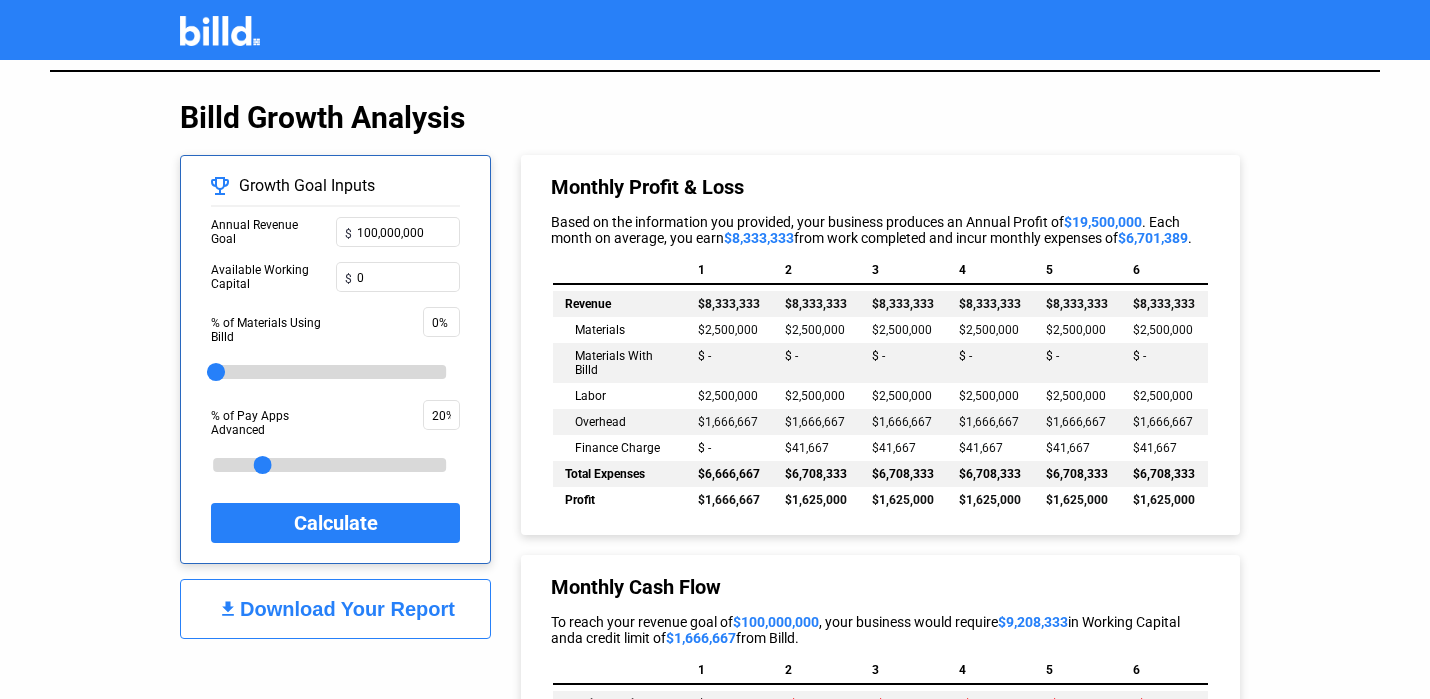 scroll, scrollTop: 1146, scrollLeft: 0, axis: vertical 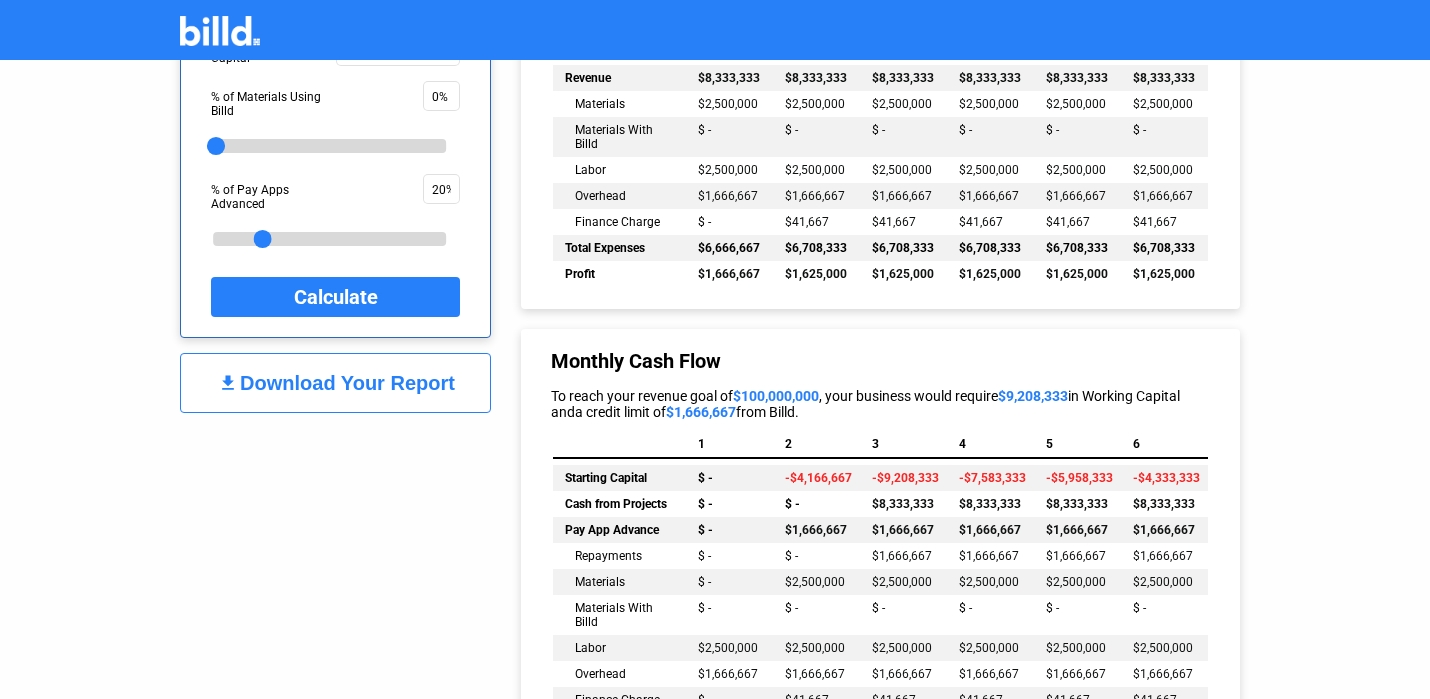 click on "Growth Goal Inputs  Annual Revenue Goal  $ 100,000,000  Available Working Capital  $ 0  % of Materials Using Billd  0% 0  % of Pay Apps Advanced  20% 20  Calculate  get_app Download Your Report Monthly Profit & Loss  Based on the information you provided, your business produces an Annual Profit of  $19,500,000 . Each month on average, you earn  $8,333,333  from work completed and incur monthly expenses of  $6,701,389 .   1   2   3   4   5   6   Revenue   $8,333,333 $8,333,333 $8,333,333 $8,333,333 $8,333,333 $8,333,333  Materials   $2,500,000 $2,500,000 $2,500,000 $2,500,000 $2,500,000 $2,500,000  Materials With Billd   $ - $ - $ - $ - $ - $ -  Labor   $2,500,000 $2,500,000 $2,500,000 $2,500,000 $2,500,000 $2,500,000  Overhead   $1,666,667 $1,666,667 $1,666,667 $1,666,667 $1,666,667 $1,666,667  Finance Charge   $ - $41,667 $41,667 $41,667 $41,667 $41,667  Total Expenses   $6,666,667 $6,708,333 $6,708,333 $6,708,333 $6,708,333 $6,708,333  Profit   $1,666,667 $1,625,000 $1,625,000 $1,625,000 $1,625,000     1" 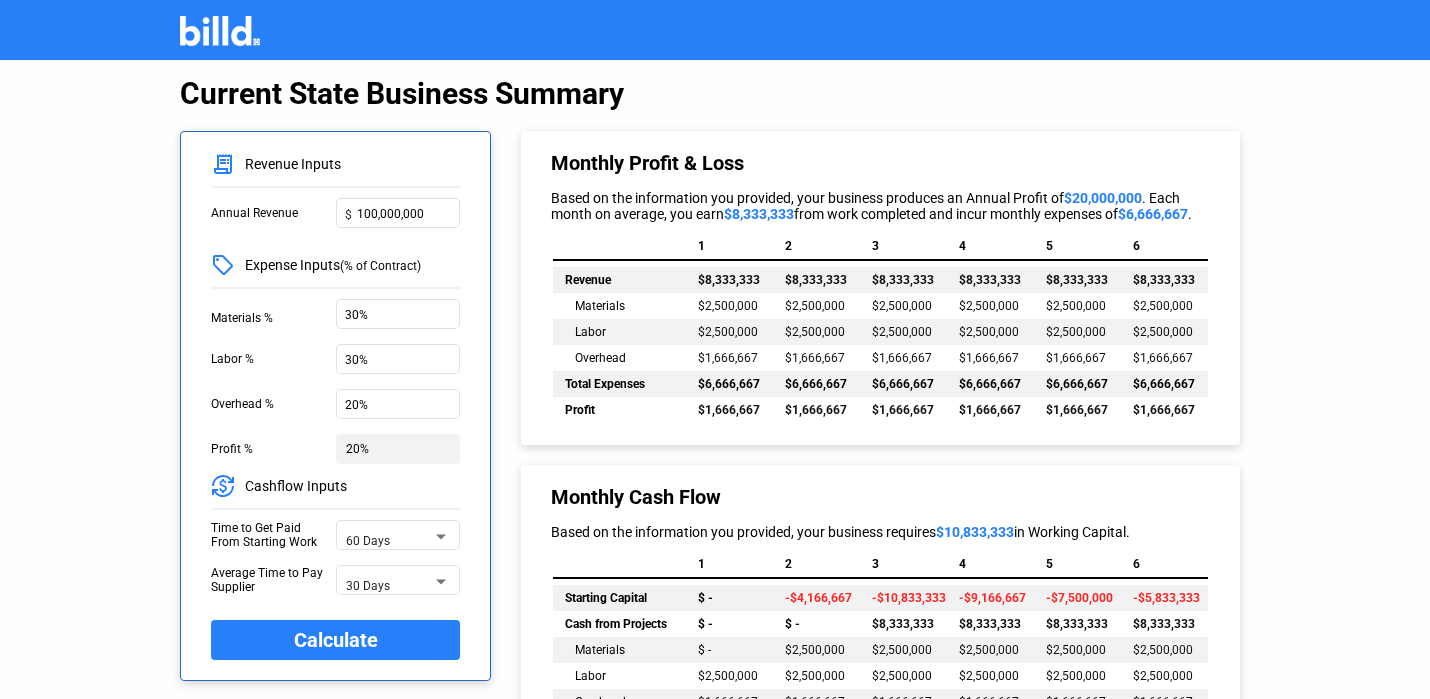 scroll, scrollTop: 3, scrollLeft: 0, axis: vertical 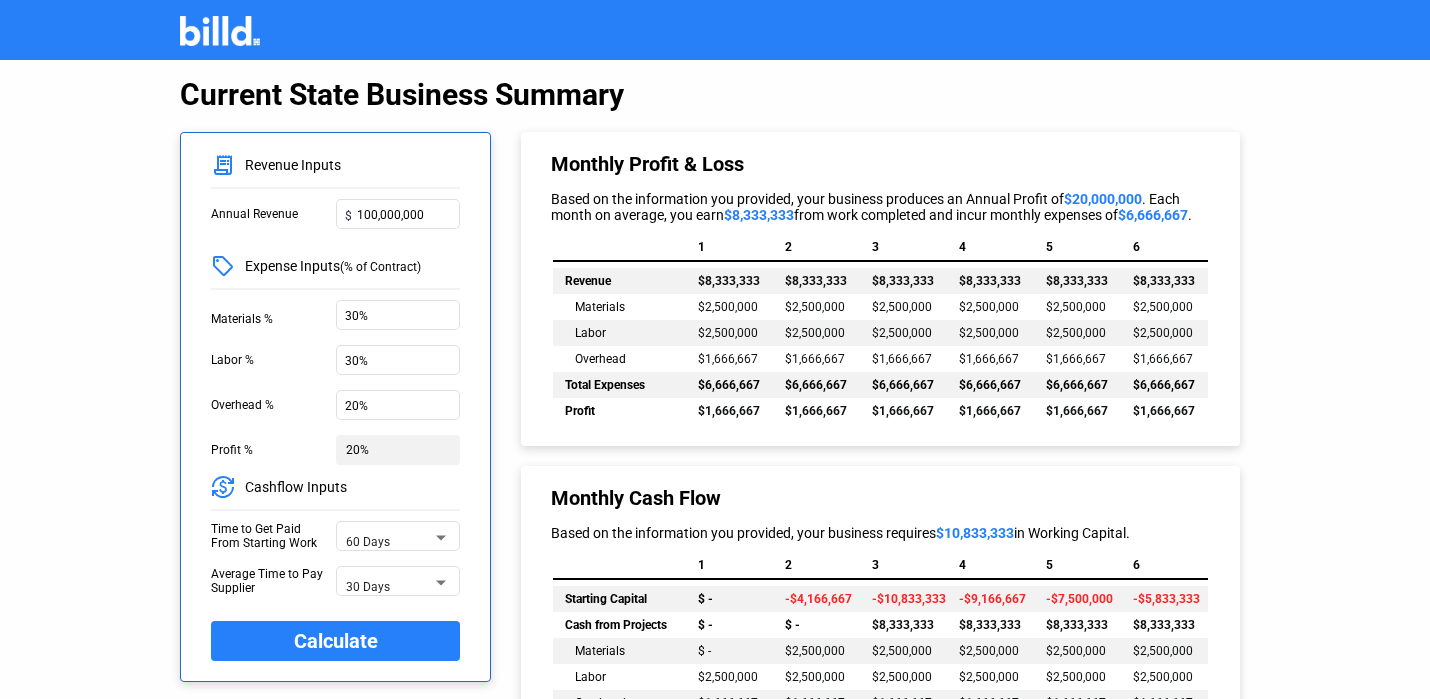 click on "Calculate" 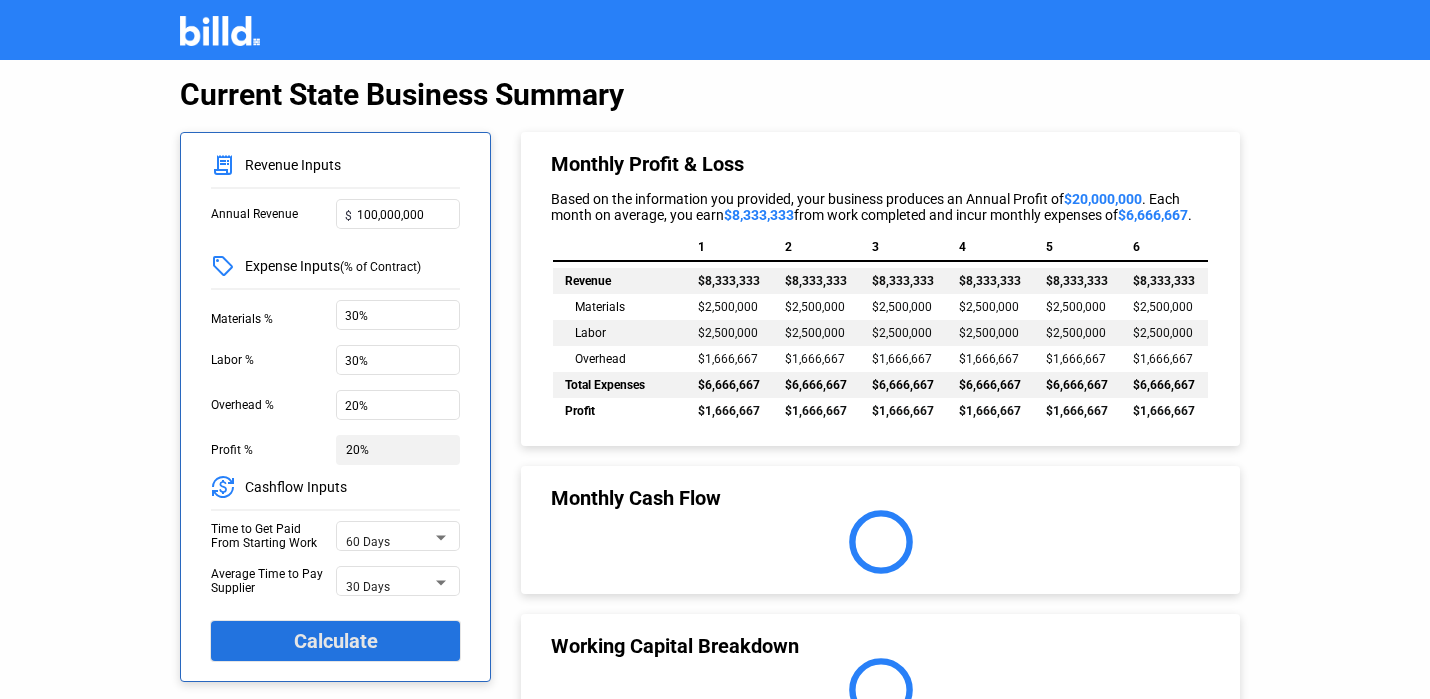 click on "Calculate" 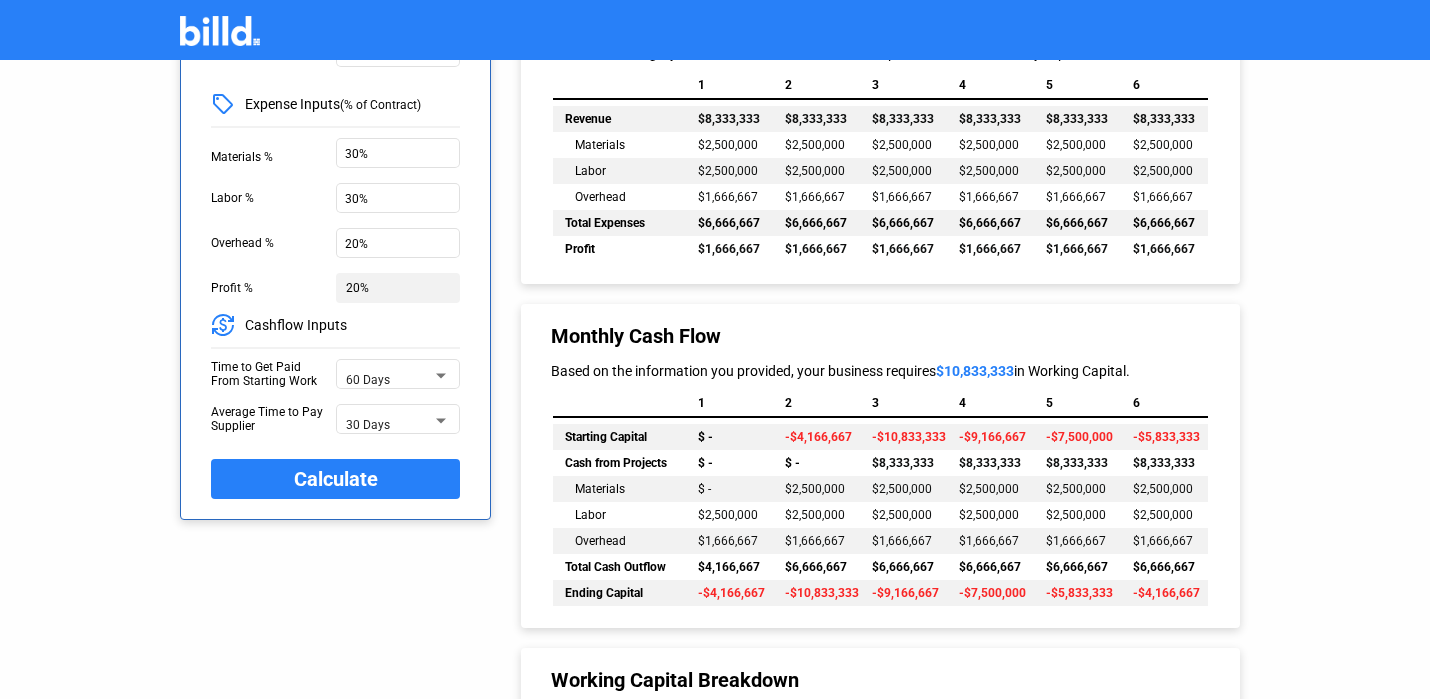 scroll, scrollTop: 171, scrollLeft: 0, axis: vertical 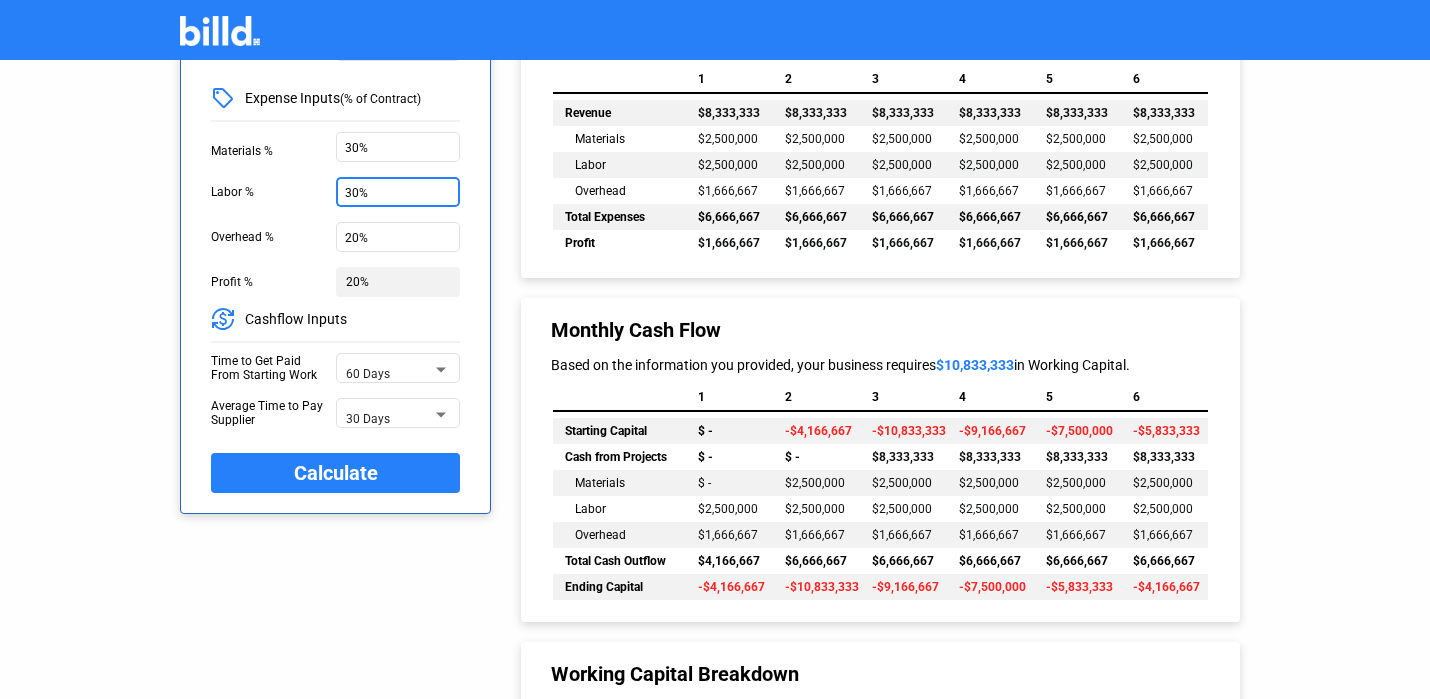 click on "30%" at bounding box center [398, 190] 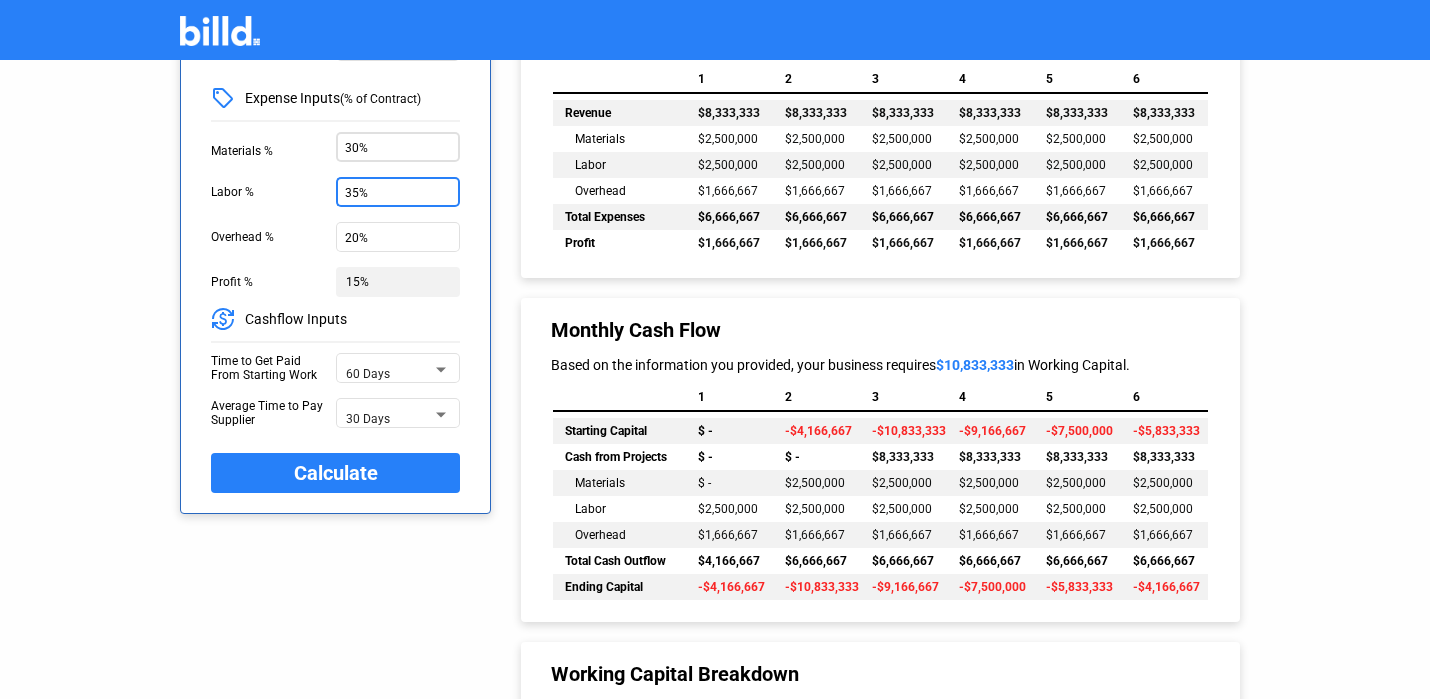 type on "35%" 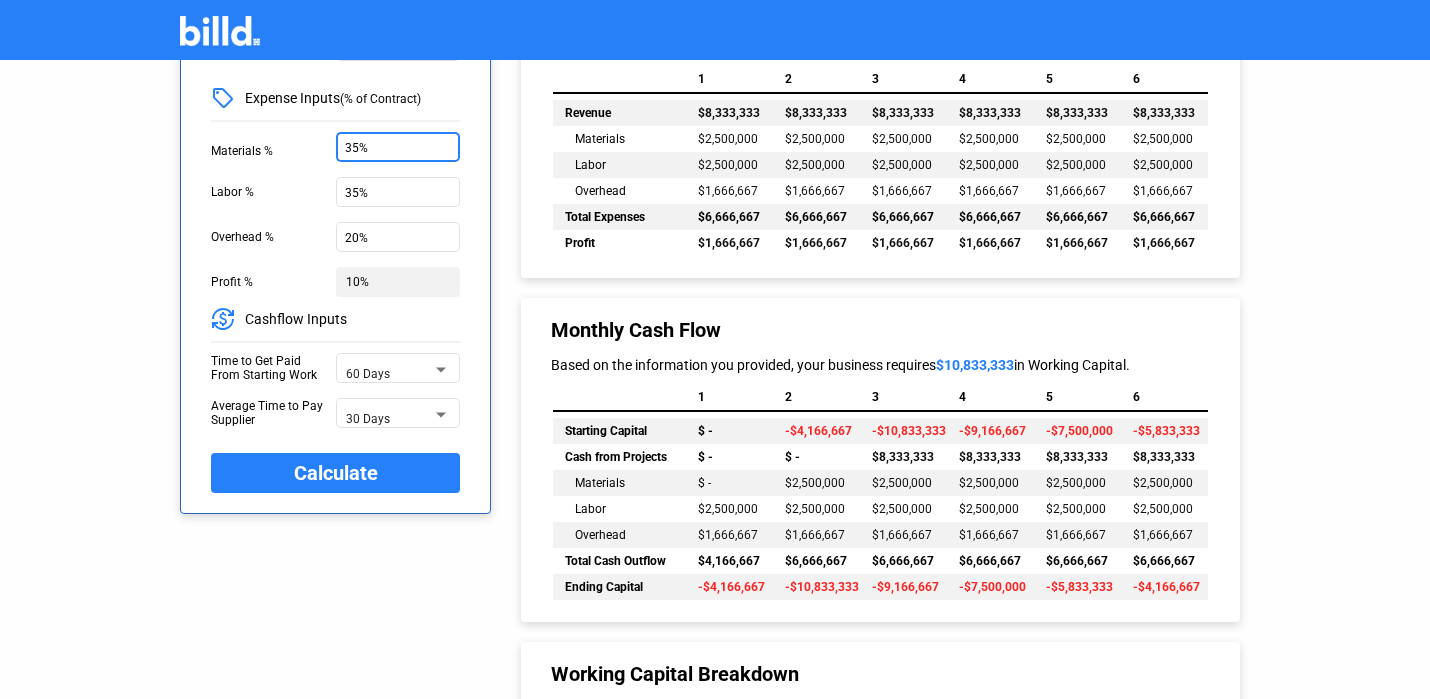 type on "35%" 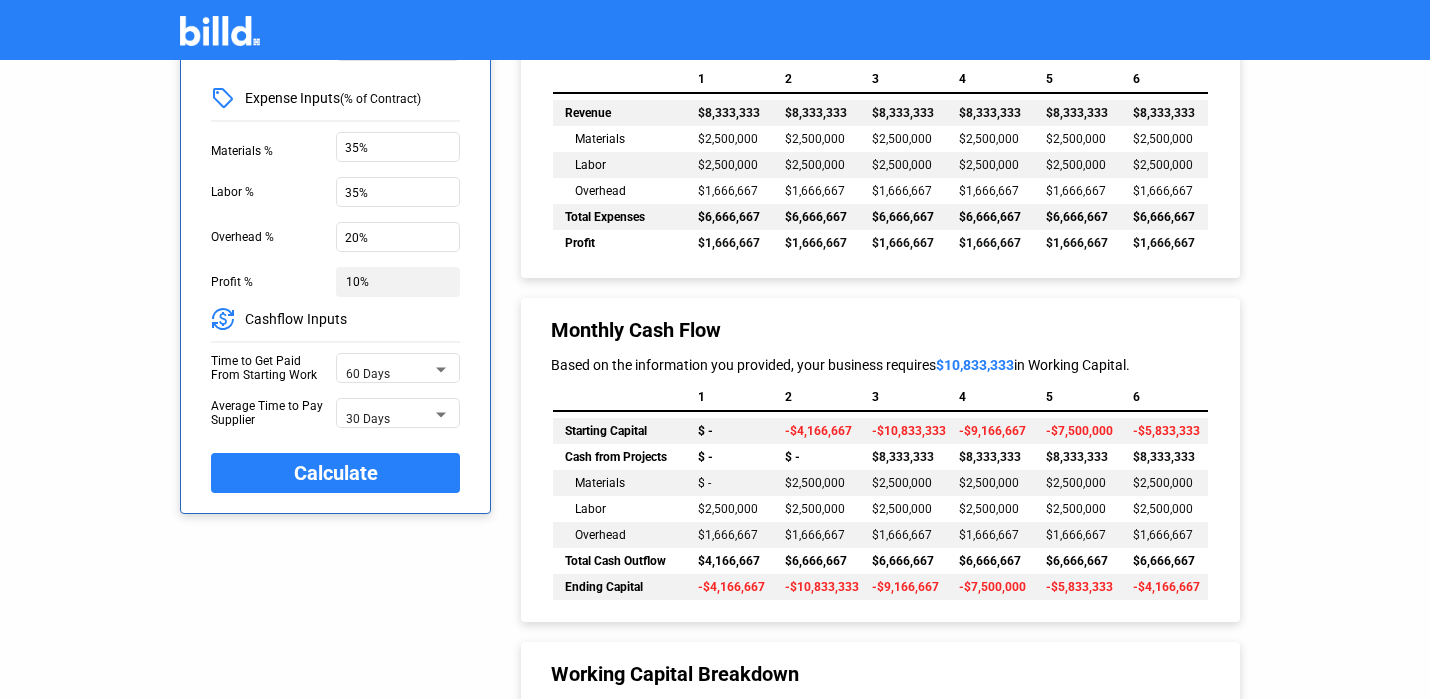 click on "Calculate" 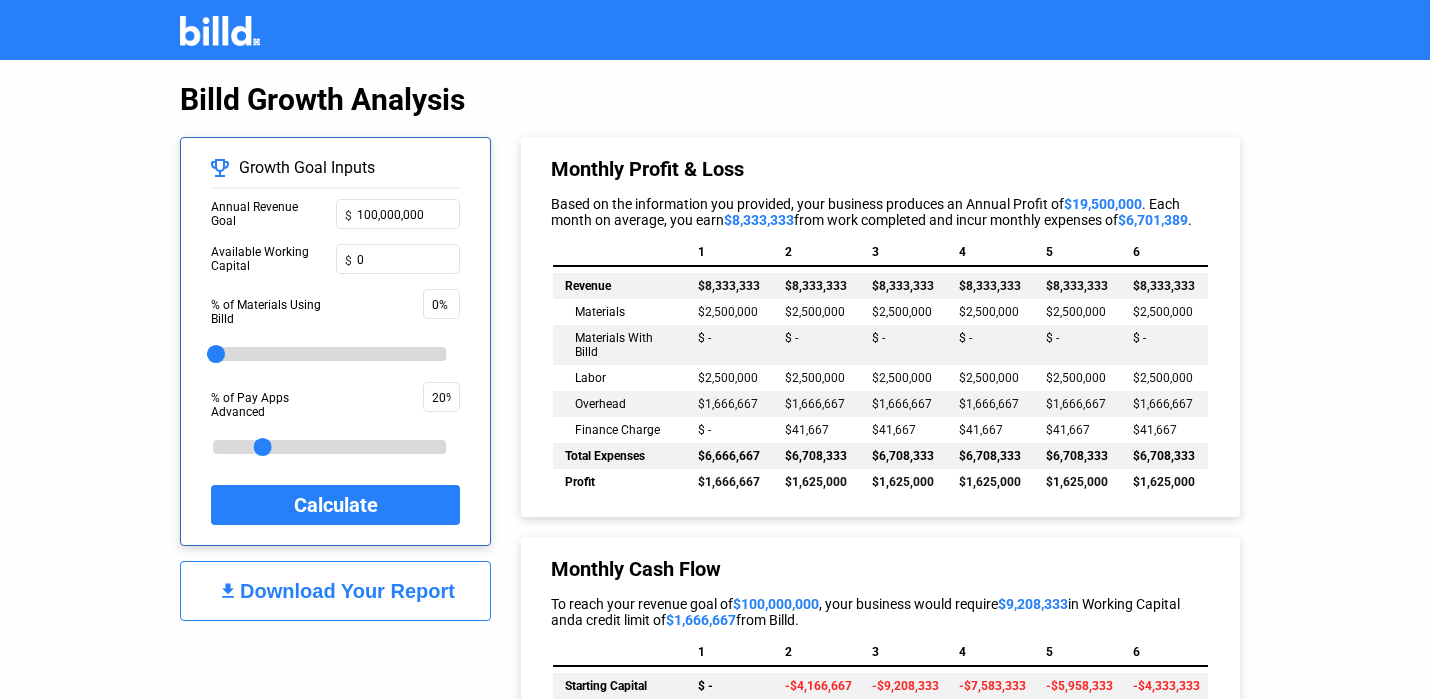 scroll, scrollTop: 937, scrollLeft: 0, axis: vertical 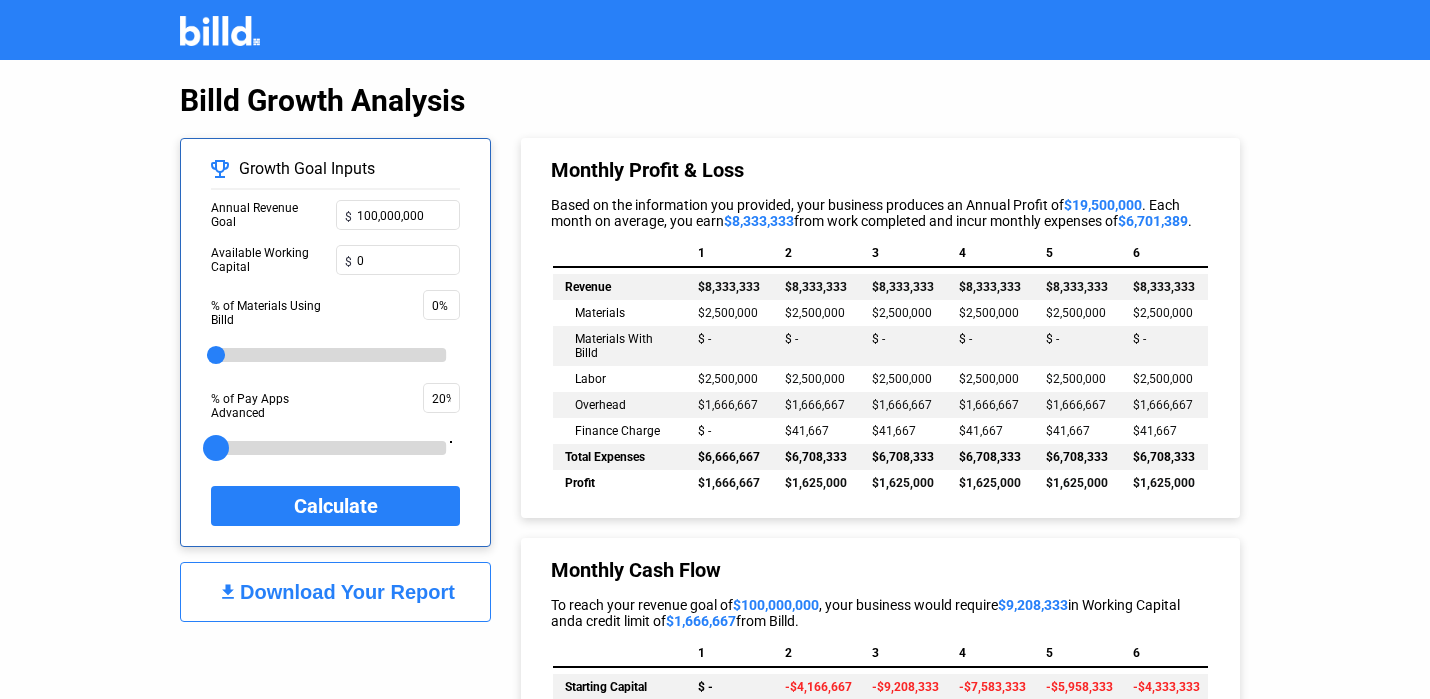 drag, startPoint x: 265, startPoint y: 450, endPoint x: 183, endPoint y: 450, distance: 82 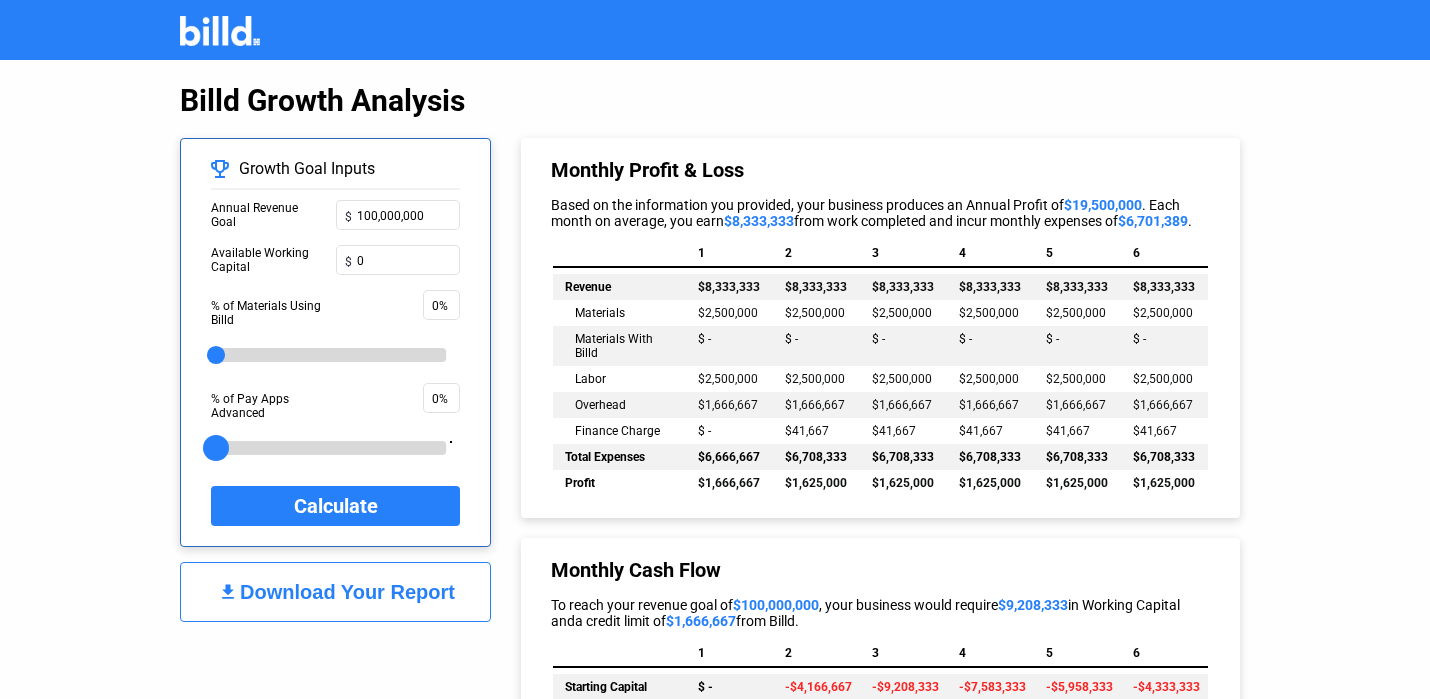 click on "Calculate" 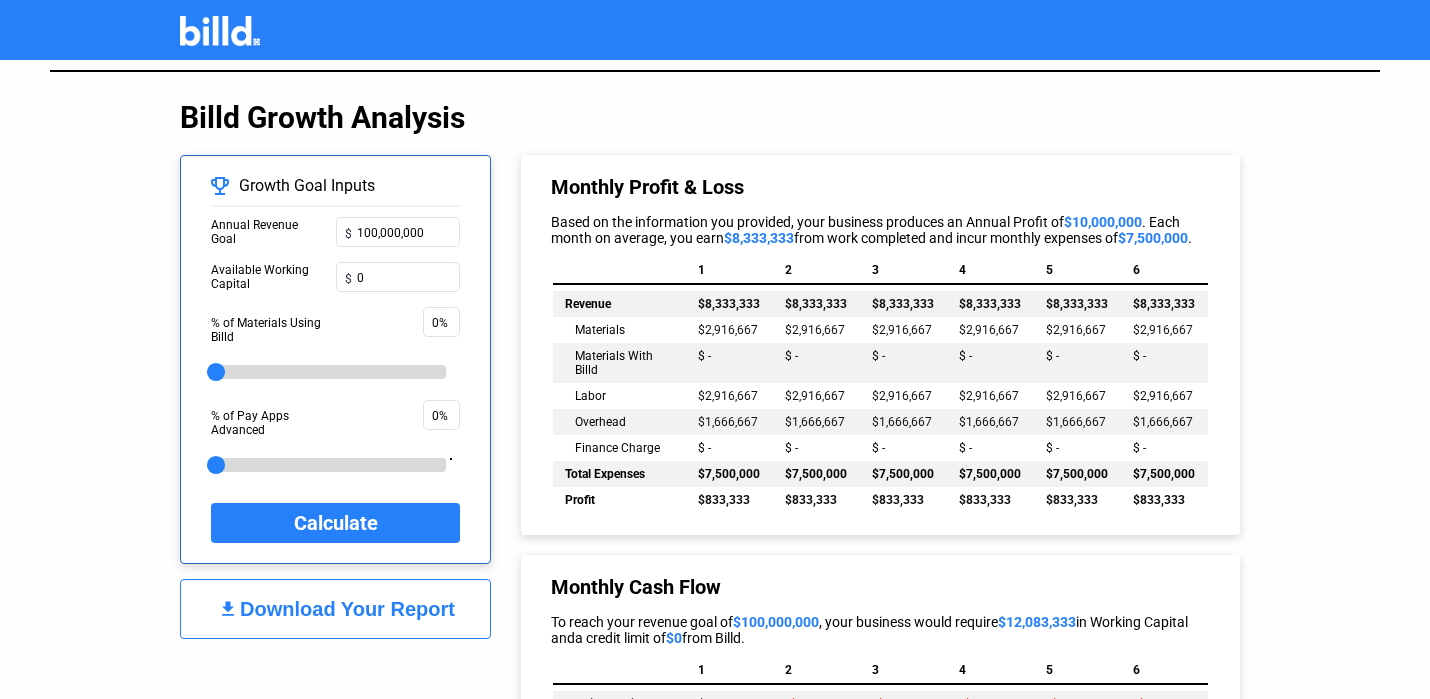 scroll, scrollTop: 937, scrollLeft: 0, axis: vertical 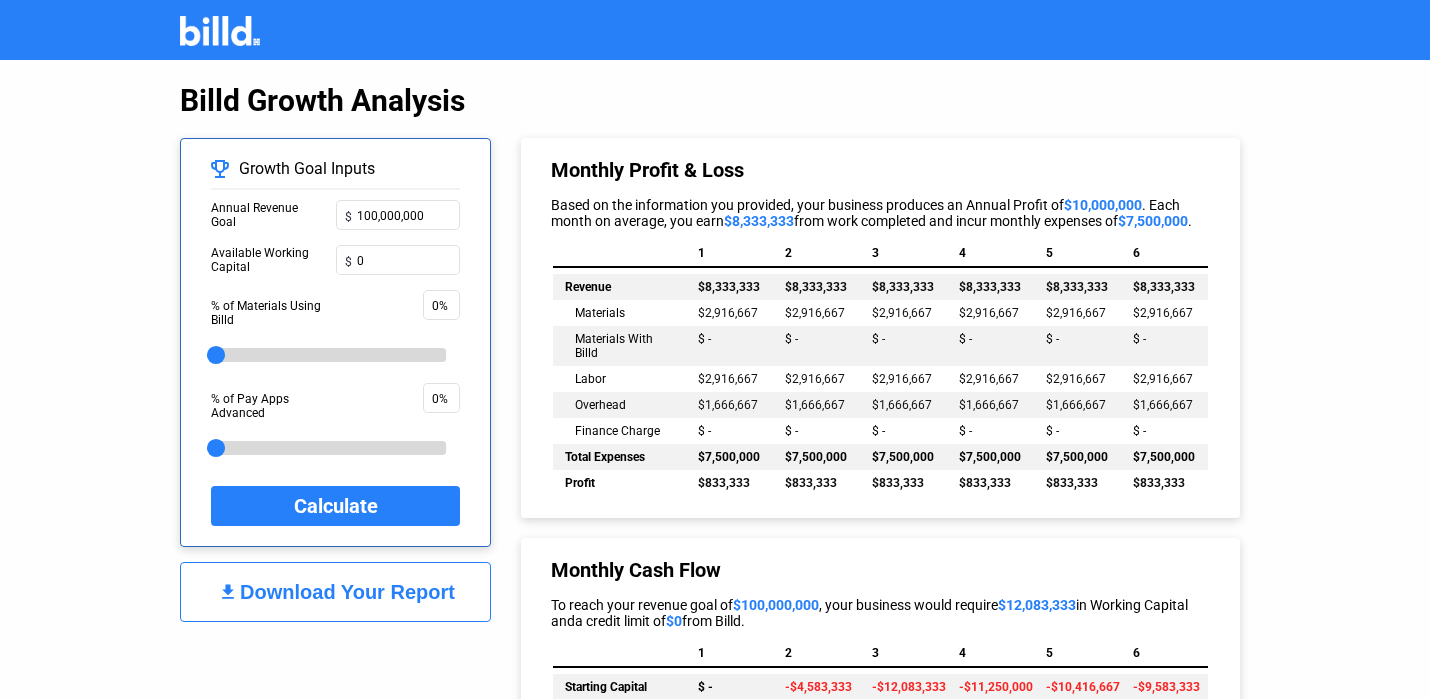 click on "% of Pay Apps Advanced" 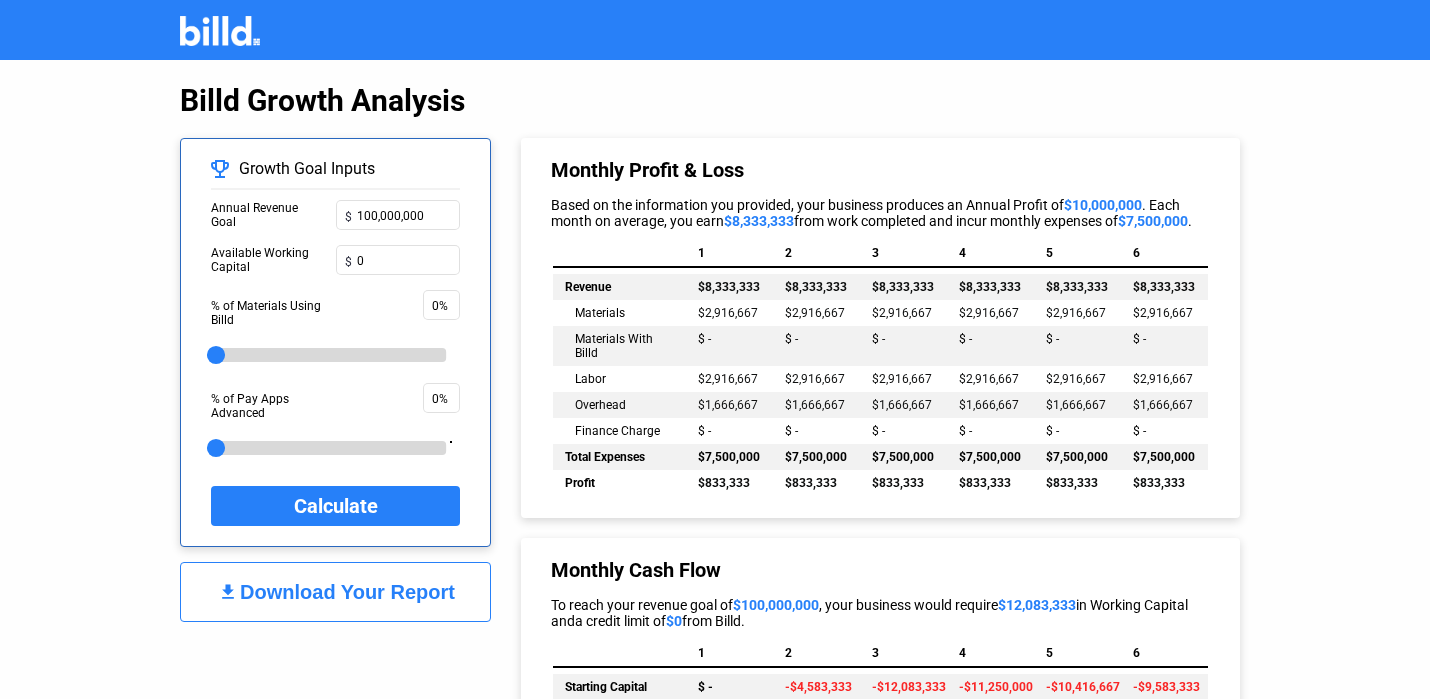 drag, startPoint x: 212, startPoint y: 400, endPoint x: 295, endPoint y: 418, distance: 84.92938 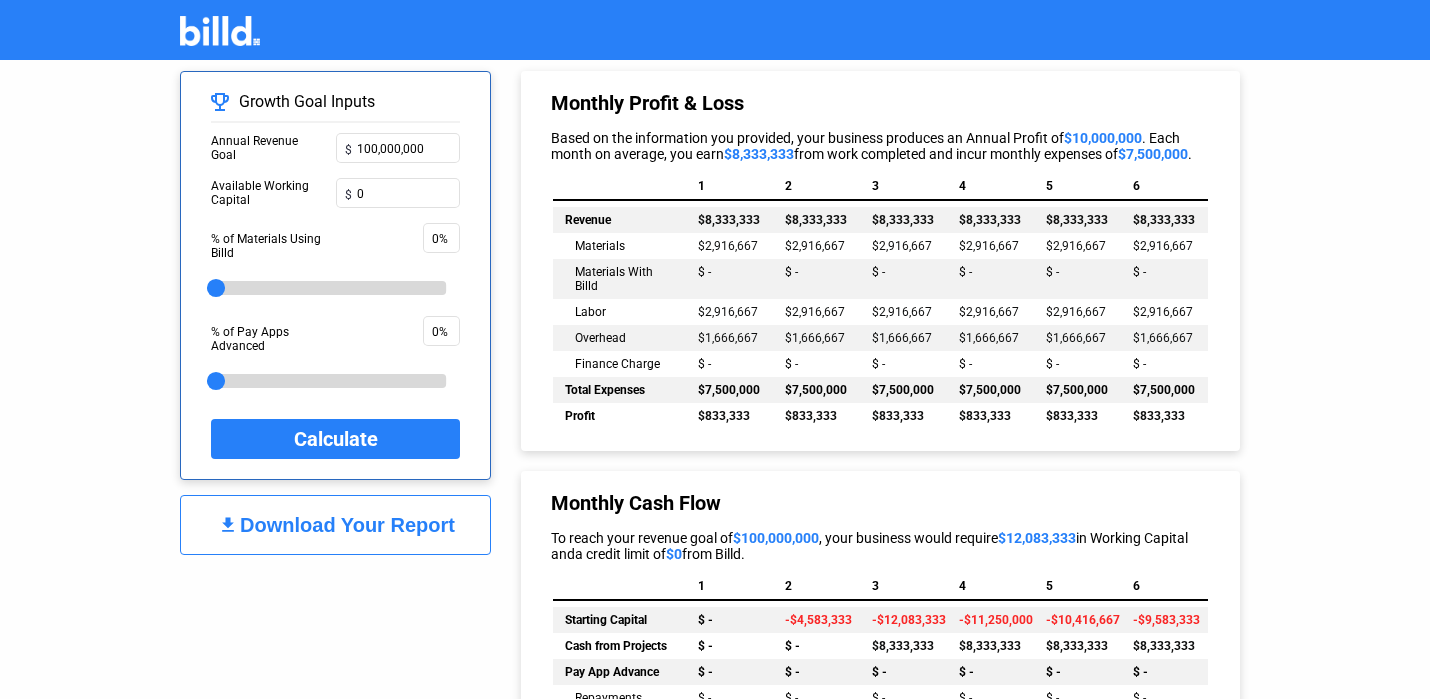scroll, scrollTop: 1006, scrollLeft: 0, axis: vertical 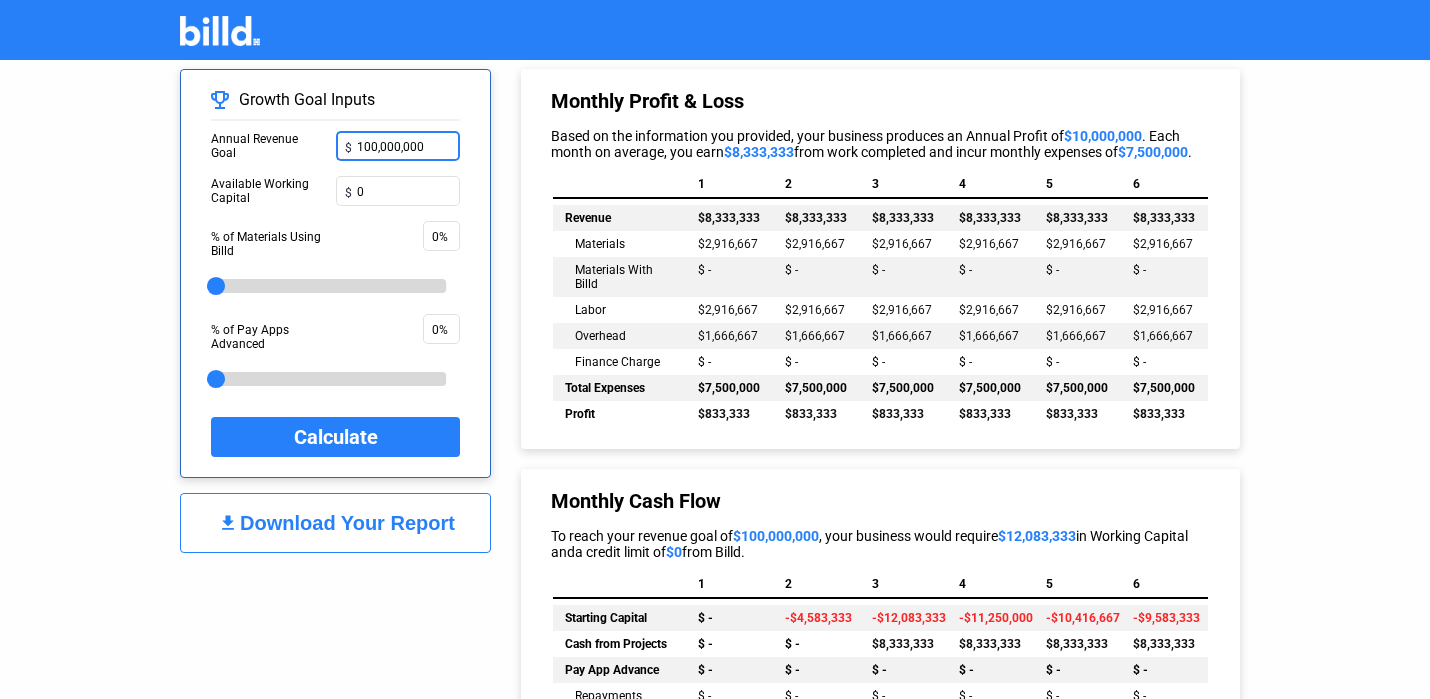 drag, startPoint x: 424, startPoint y: 152, endPoint x: 329, endPoint y: 152, distance: 95 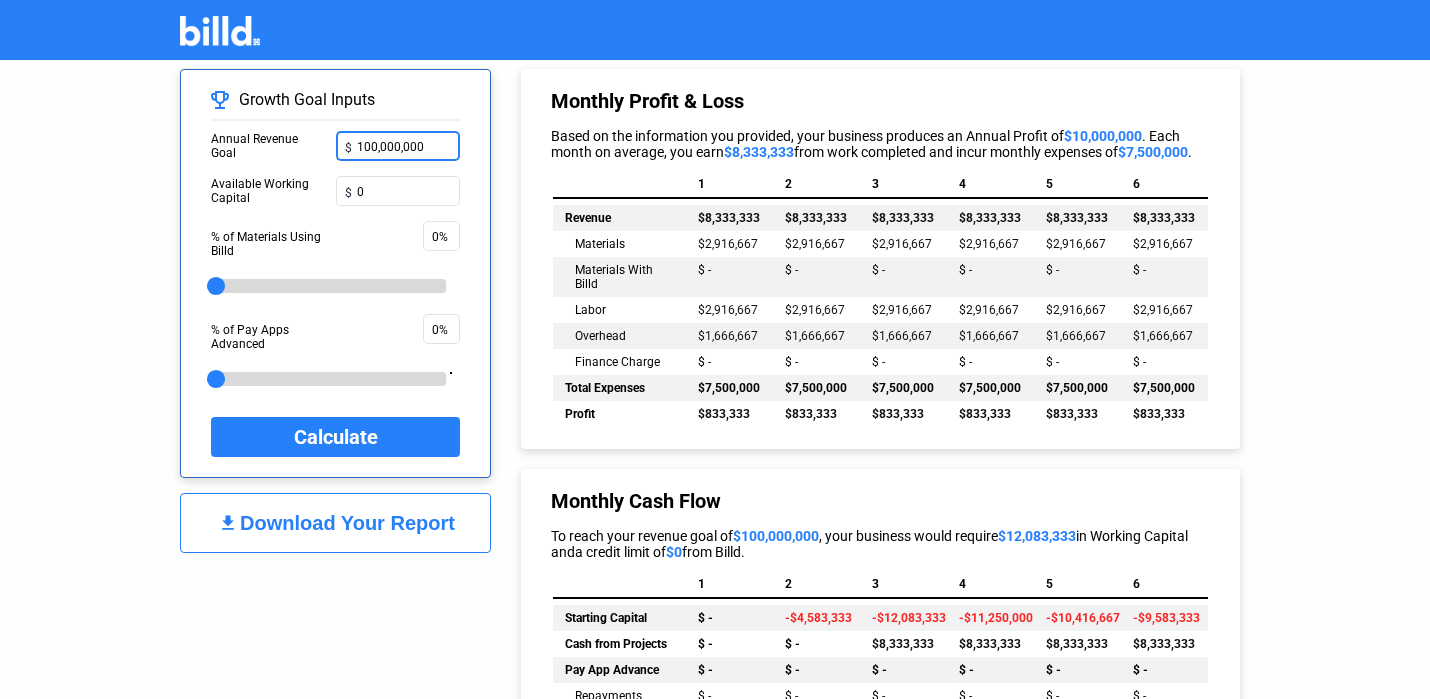 click 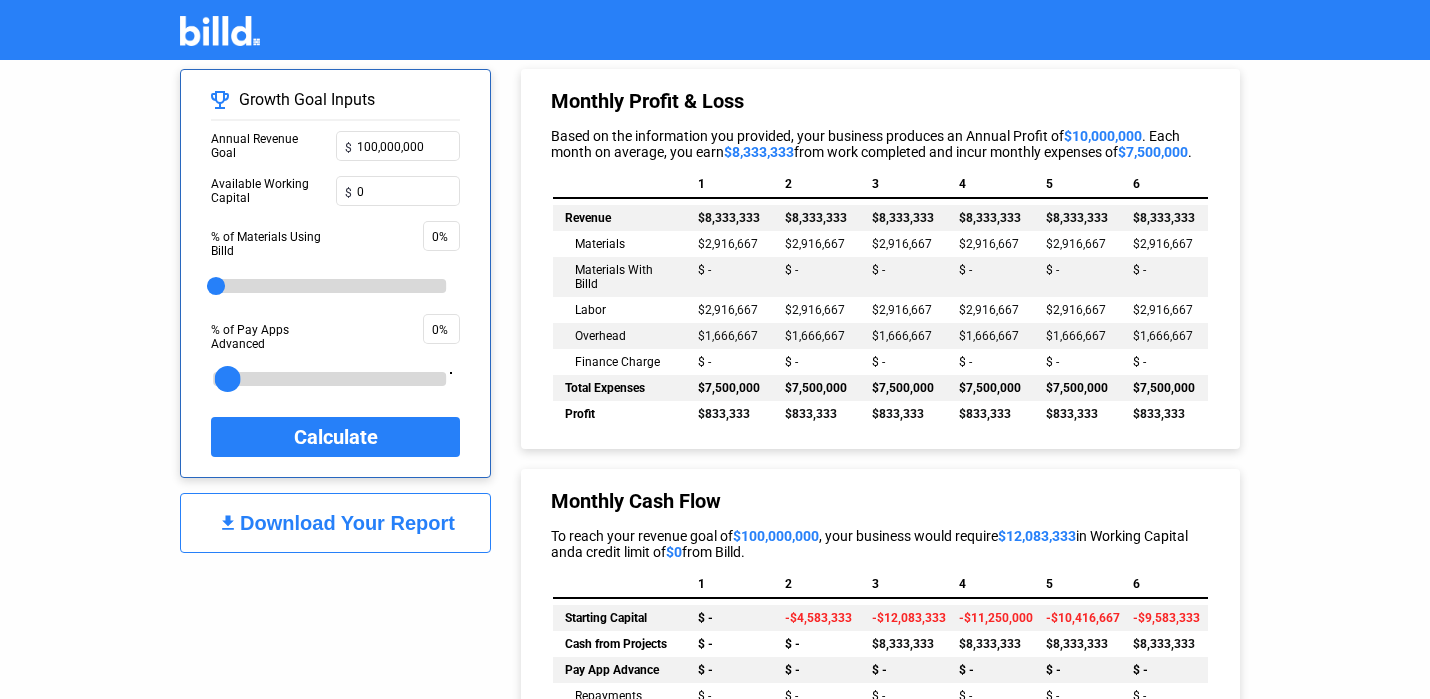 drag, startPoint x: 216, startPoint y: 381, endPoint x: 237, endPoint y: 383, distance: 21.095022 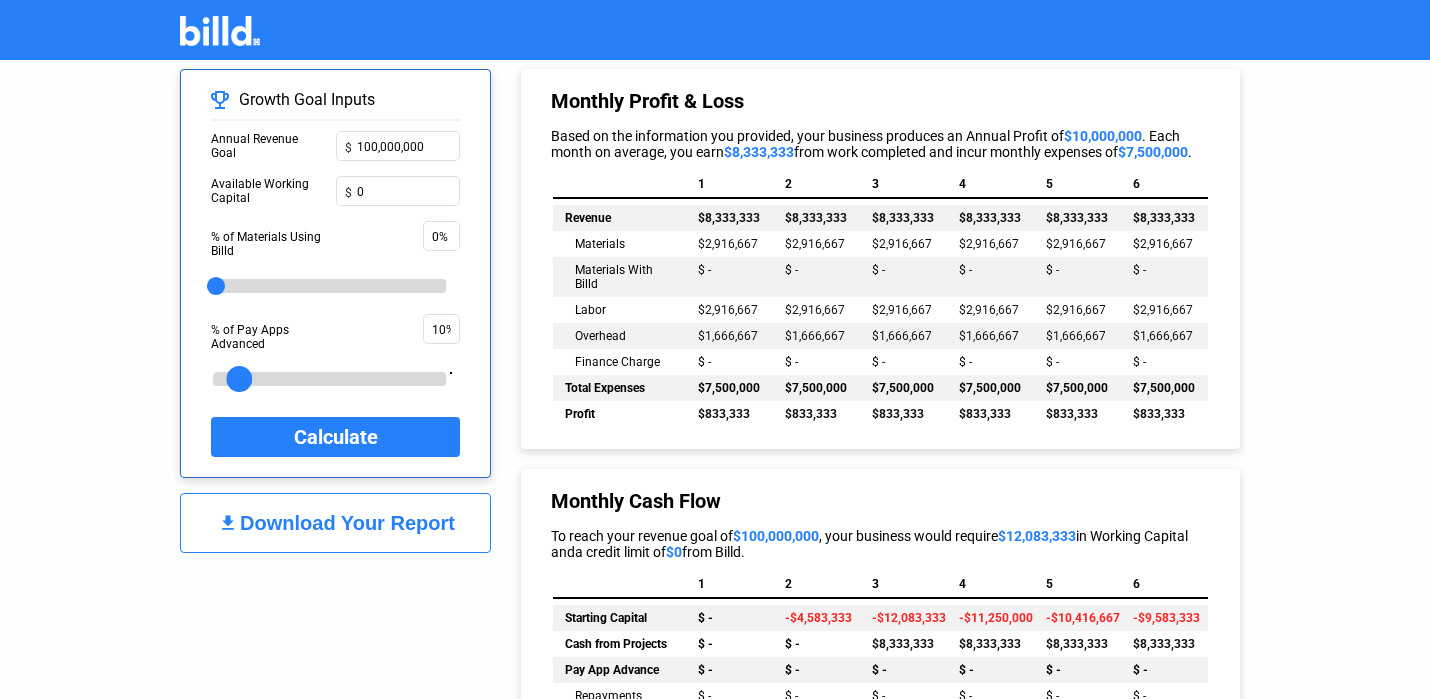 click on "Calculate" 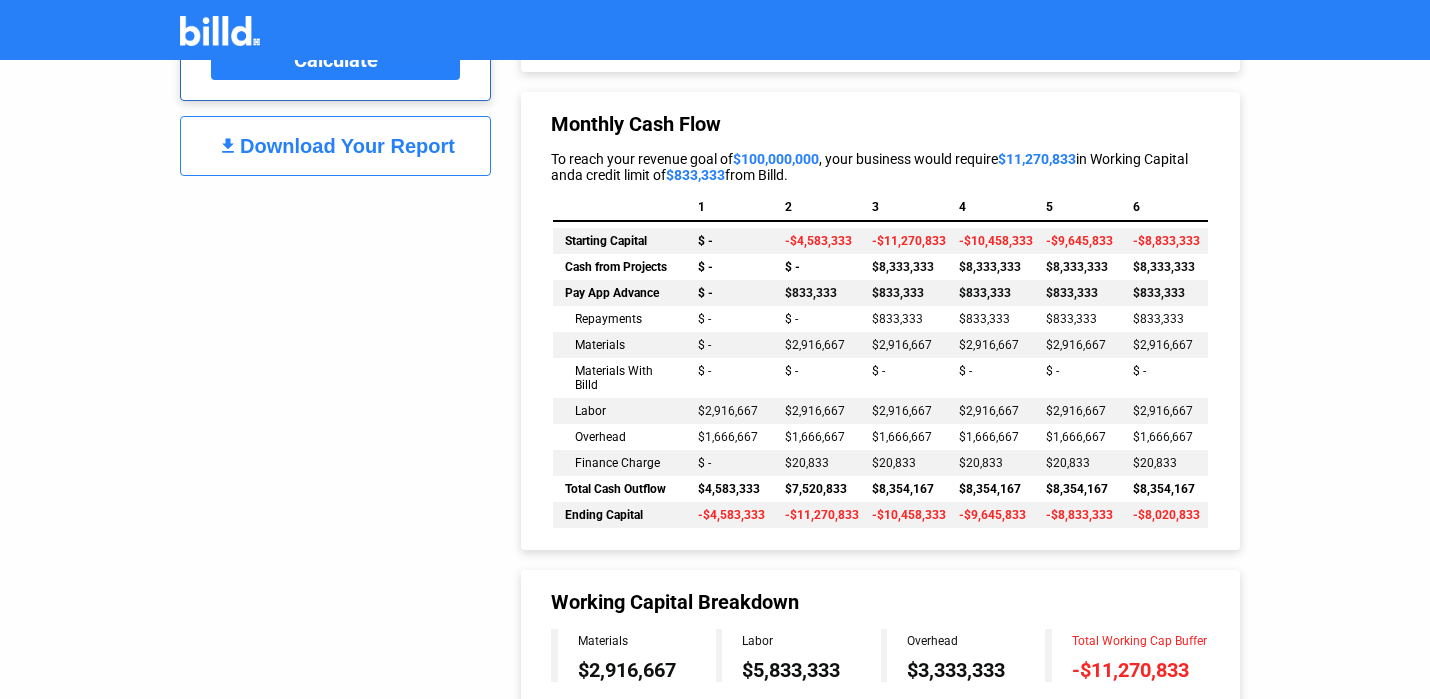scroll, scrollTop: 1399, scrollLeft: 0, axis: vertical 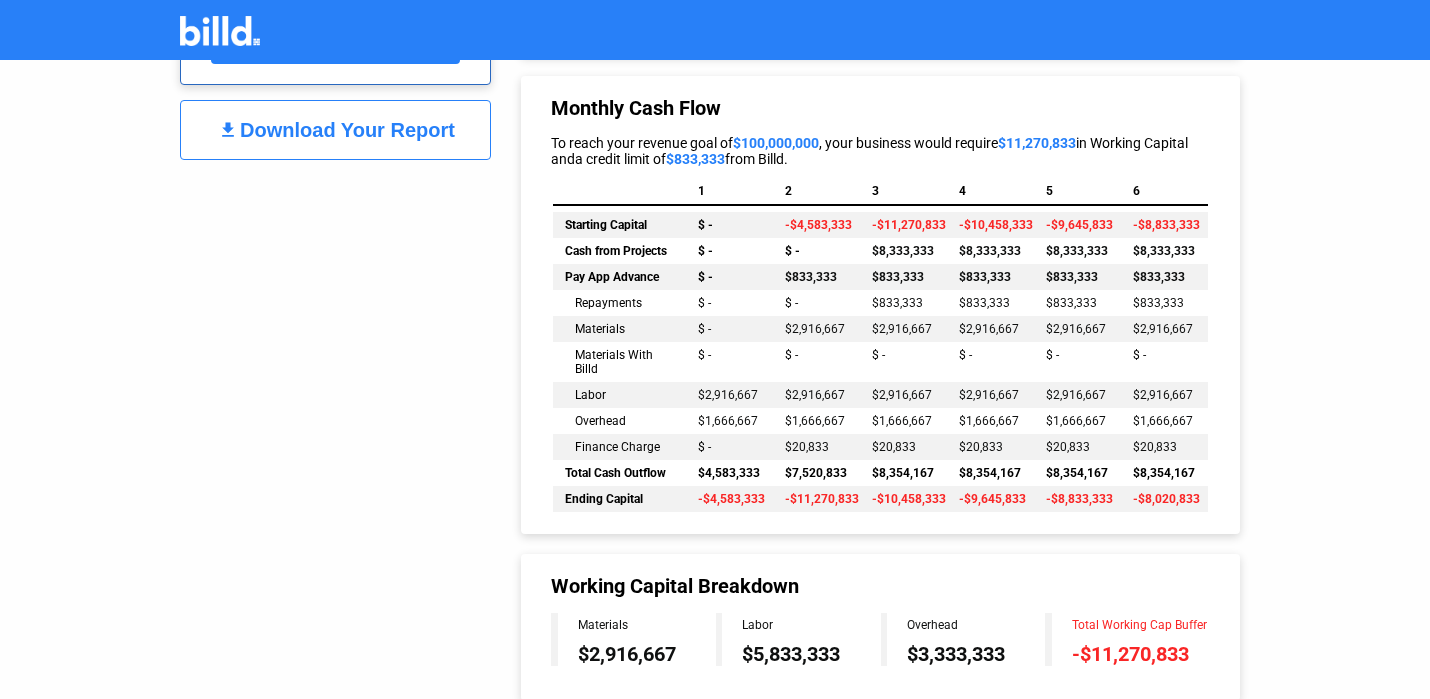 click on "Pay App Advance" at bounding box center (619, -985) 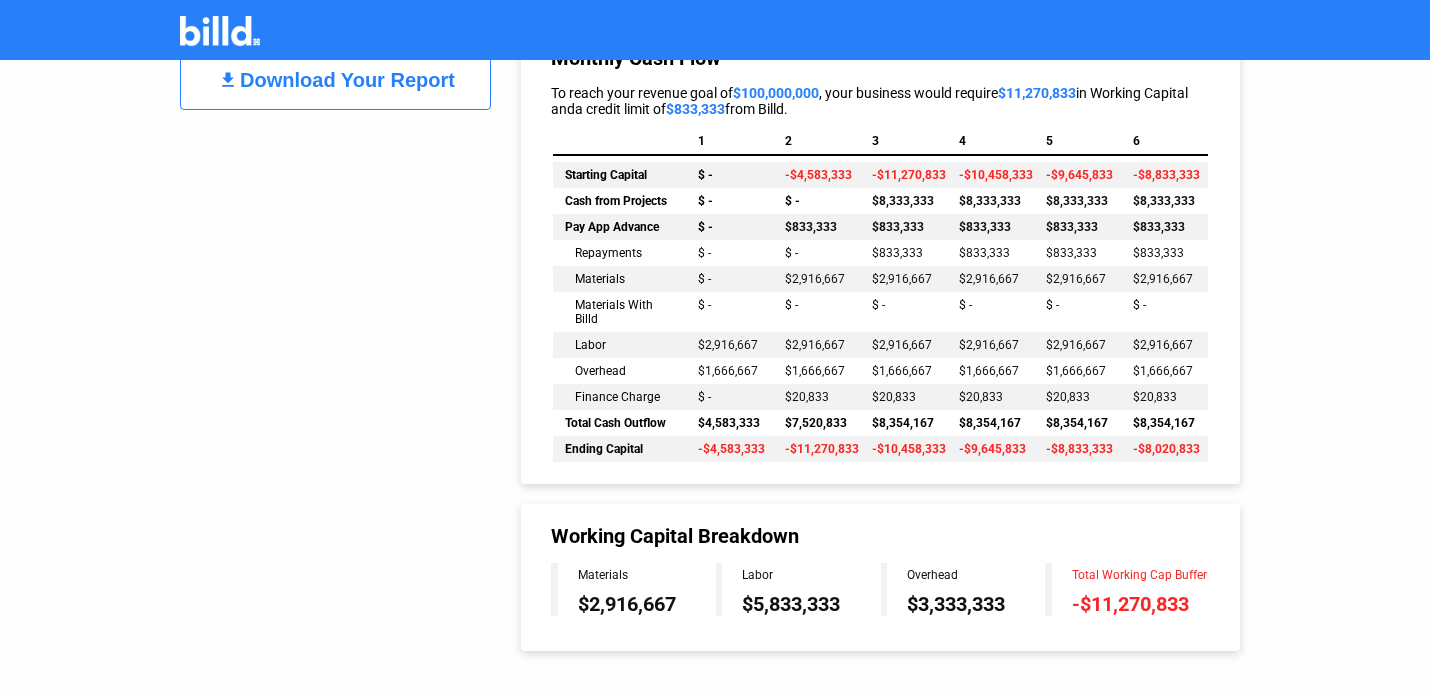 scroll, scrollTop: 1411, scrollLeft: 0, axis: vertical 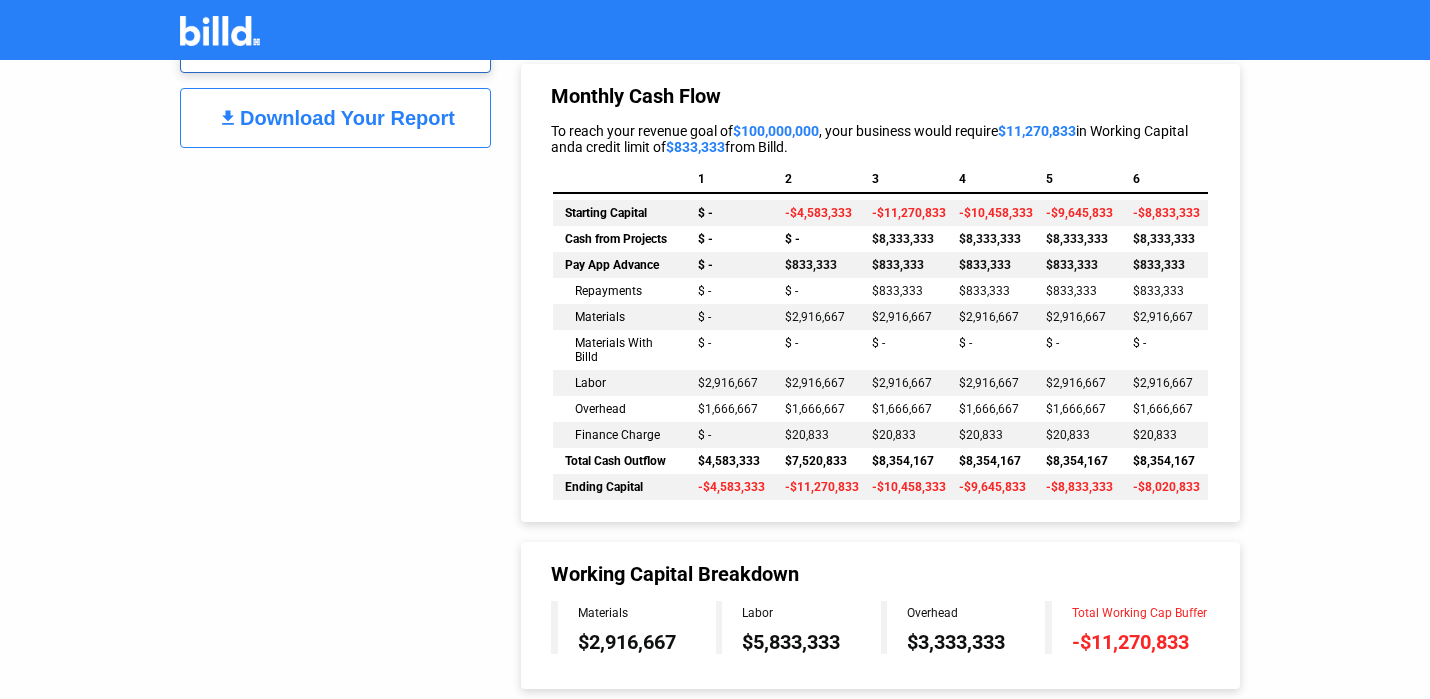 click on "-$11,270,833" 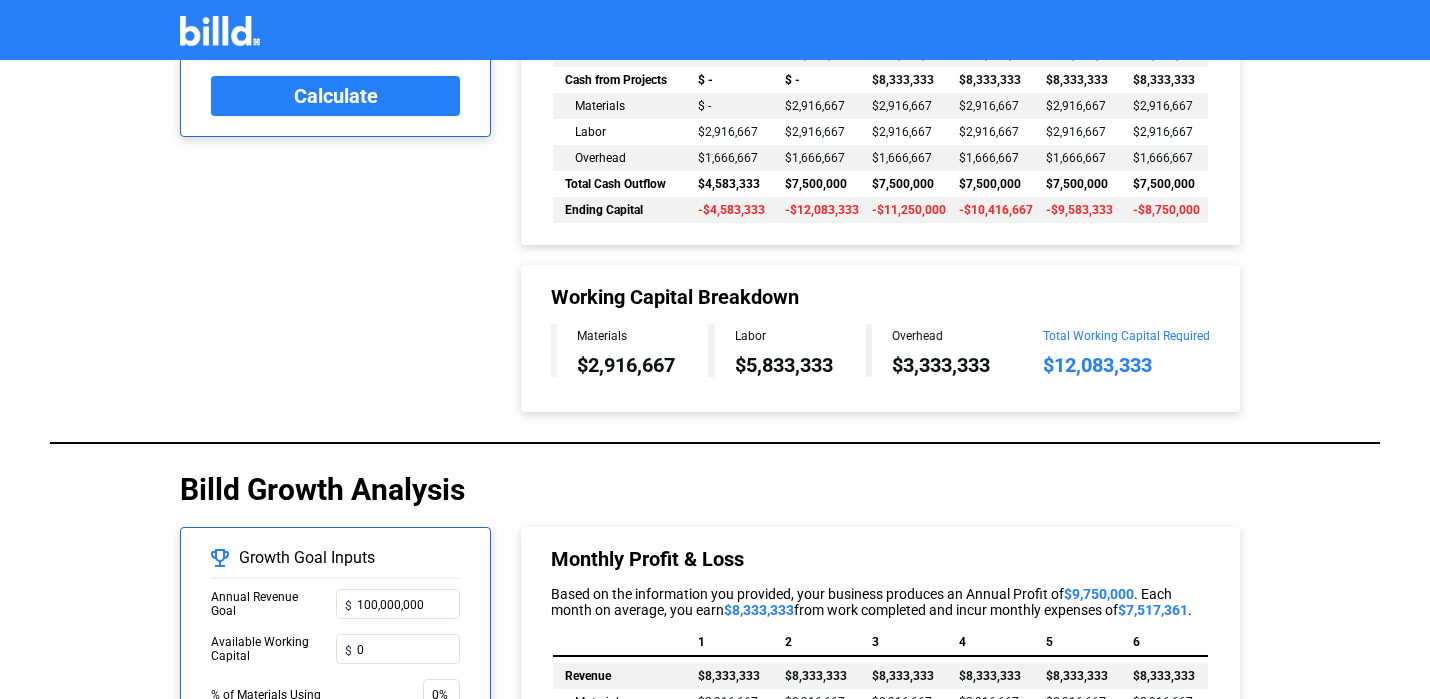 scroll, scrollTop: 551, scrollLeft: 0, axis: vertical 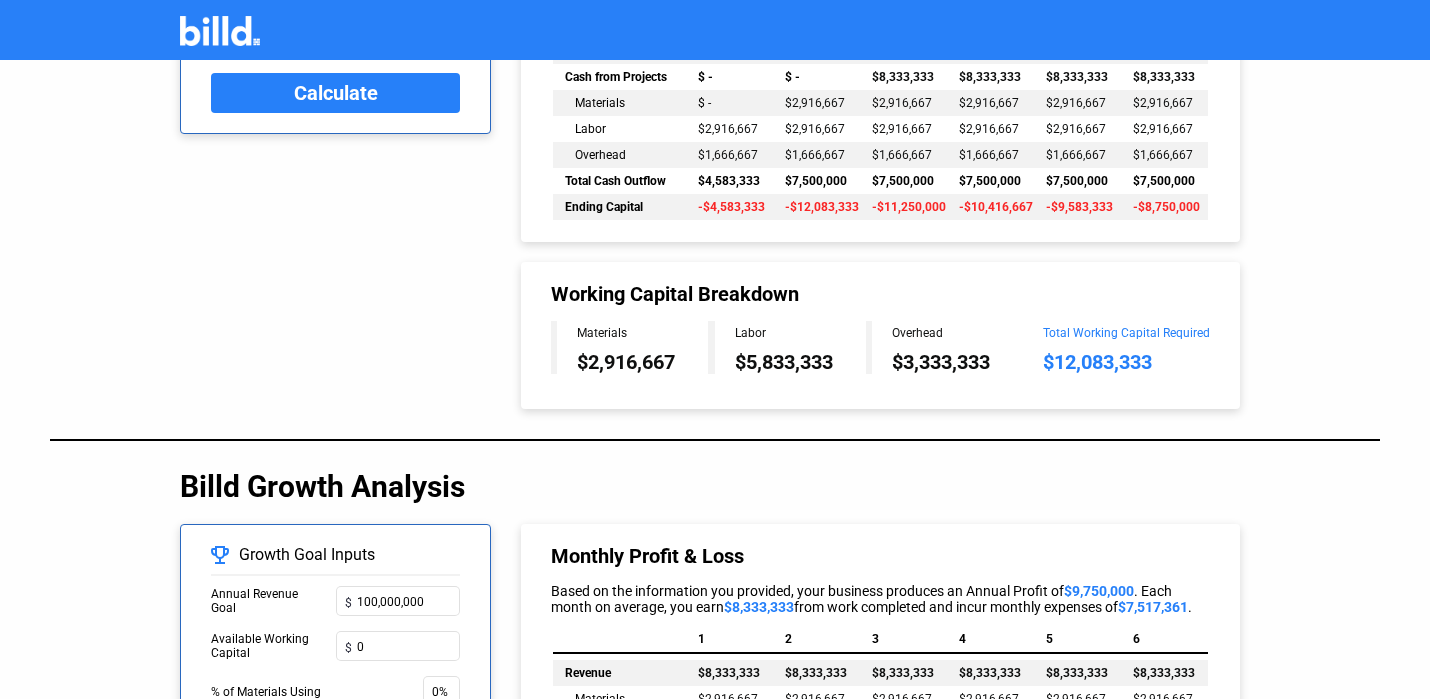 drag, startPoint x: 1167, startPoint y: 365, endPoint x: 1051, endPoint y: 340, distance: 118.66339 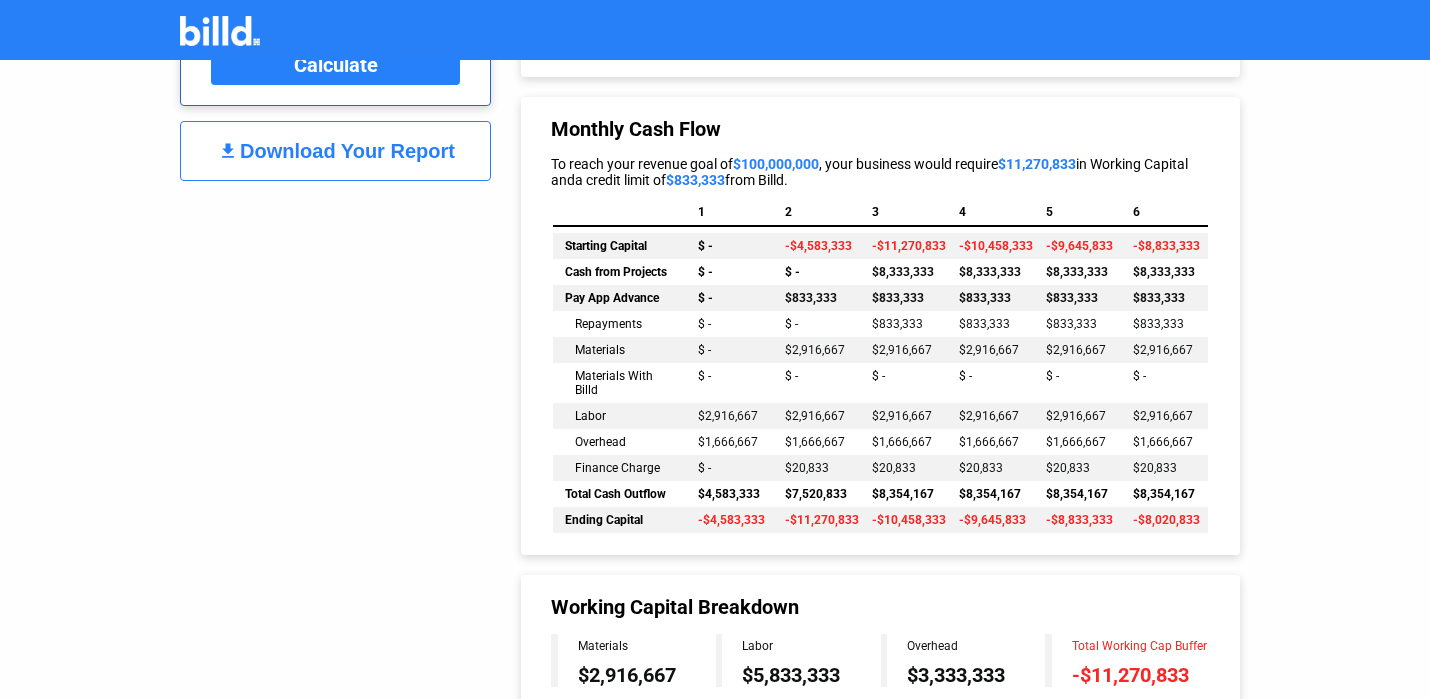 scroll, scrollTop: 1380, scrollLeft: 0, axis: vertical 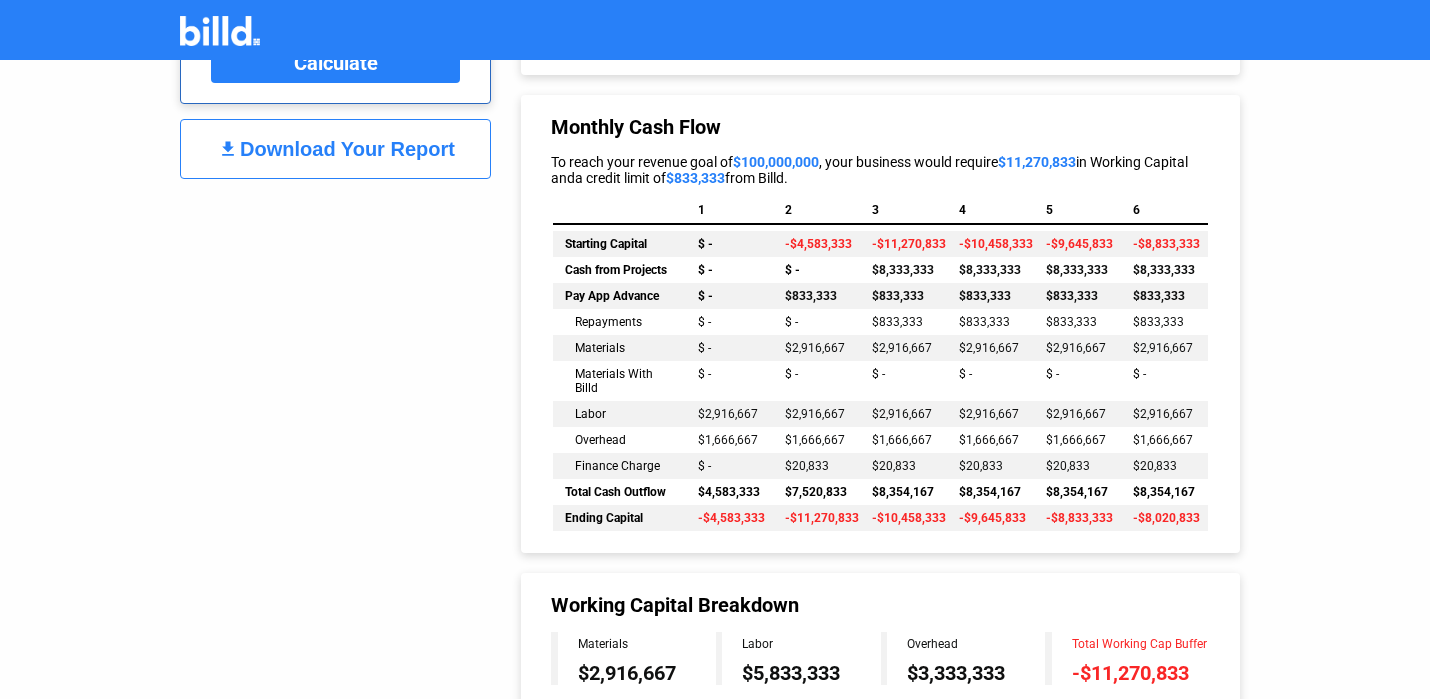 click on "-$11,270,833" 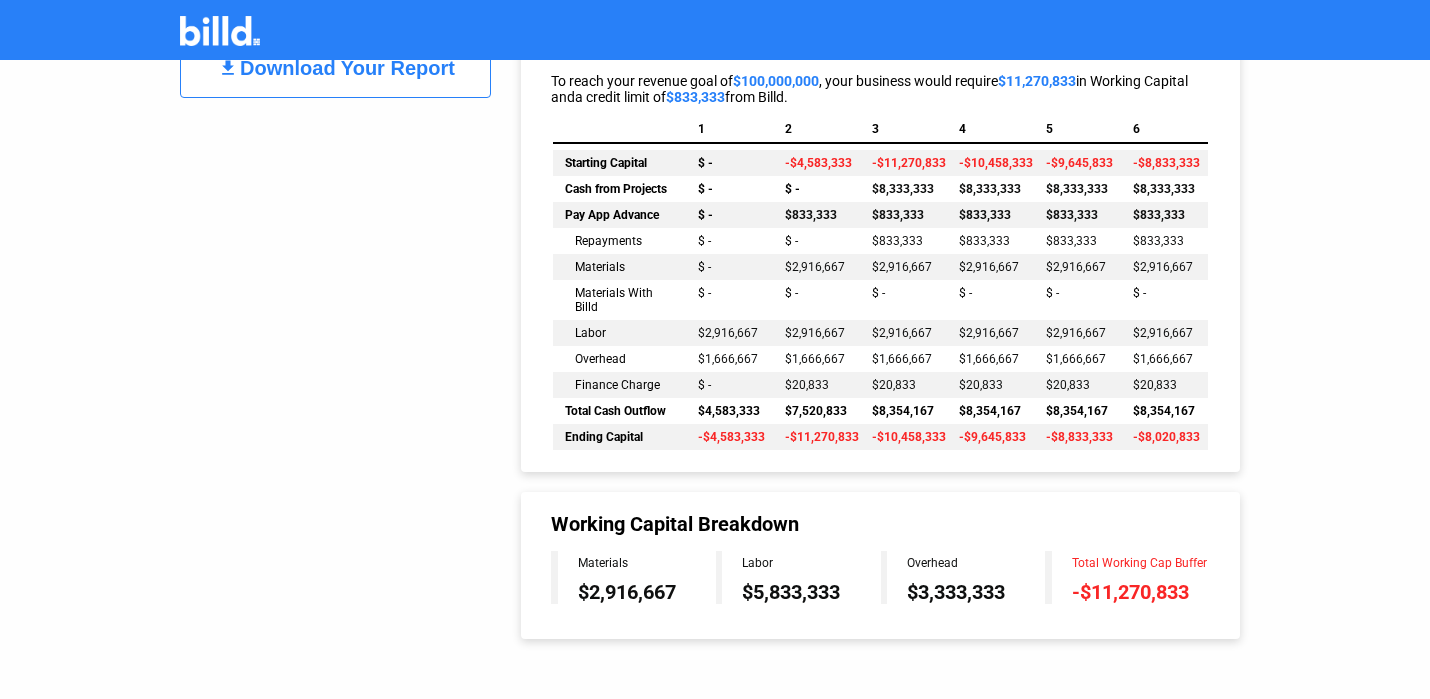click on "-$11,270,833" 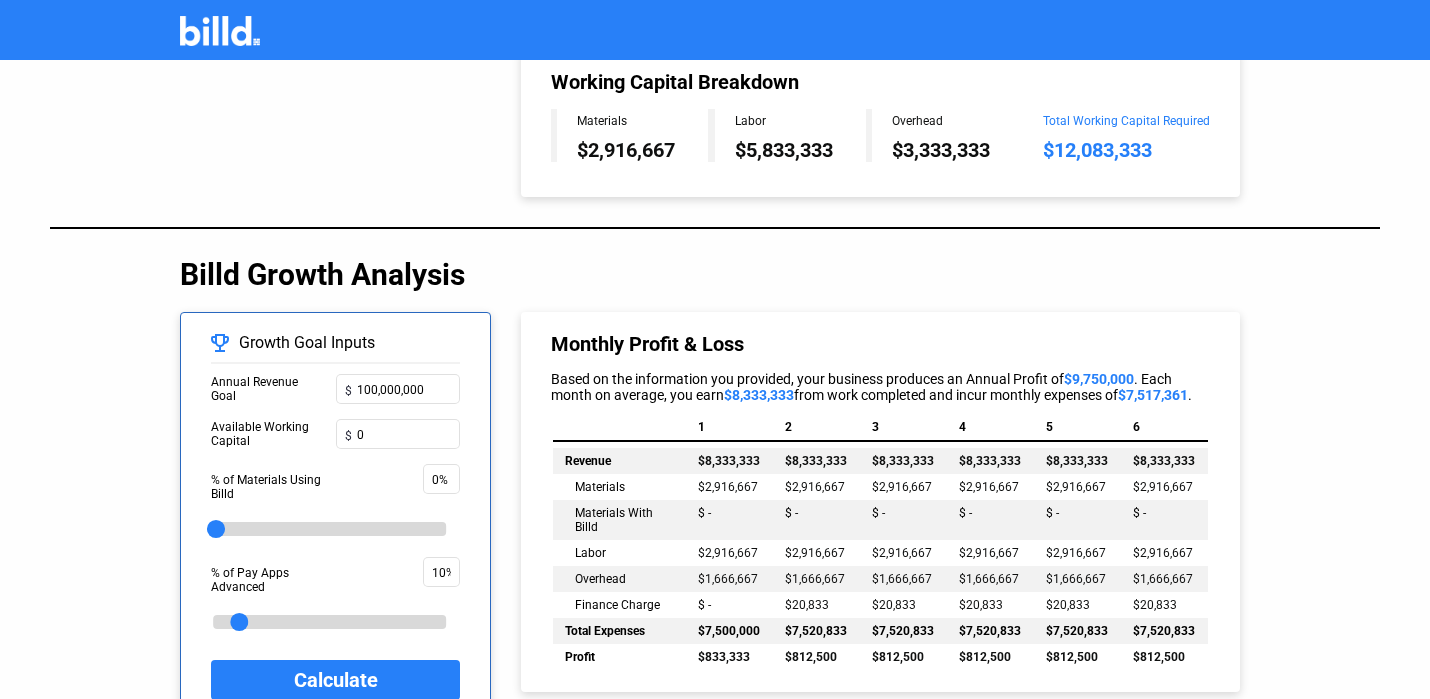 scroll, scrollTop: 0, scrollLeft: 0, axis: both 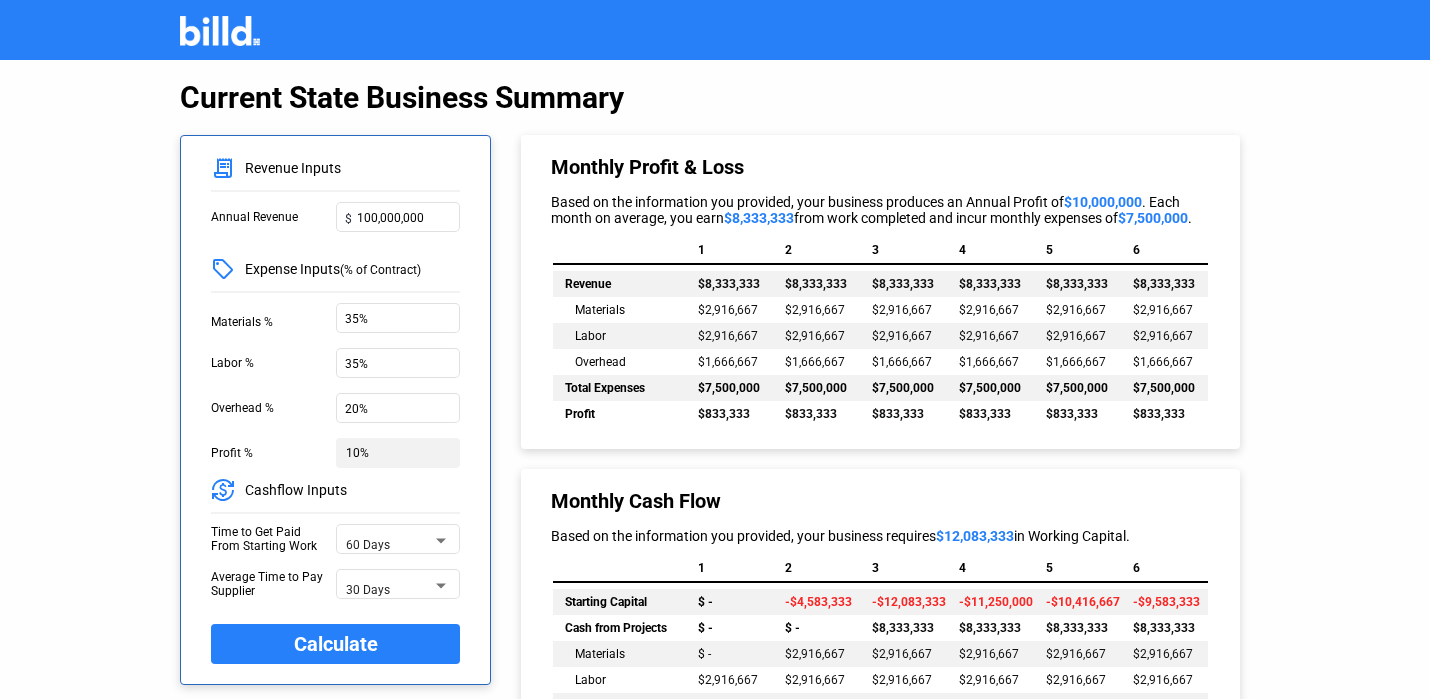 click on "Current State Business Summary  Revenue Inputs  Annual Revenue  $ 100,000,000 Expense Inputs  (% of Contract)  Materials %  35%  Labor %  35%  Overhead %  20%  Profit %   10%  Cashflow Inputs  Time to Get Paid From Starting Work  60 Days  Average Time to Pay Supplier  30 Days  Calculate  Monthly Profit & Loss  Based on the information you provided, your business produces an Annual Profit of  $10,000,000 . Each month on average, you earn  $8,333,333  from work completed and incur monthly expenses of  $7,500,000 .   1   2   3   4   5   6   Revenue   $8,333,333 $8,333,333 $8,333,333 $8,333,333 $8,333,333 $8,333,333  Materials   $2,916,667 $2,916,667 $2,916,667 $2,916,667 $2,916,667 $2,916,667  Labor   $2,916,667 $2,916,667 $2,916,667 $2,916,667 $2,916,667 $2,916,667  Overhead   $1,666,667 $1,666,667 $1,666,667 $1,666,667 $1,666,667 $1,666,667  Total Expenses   $7,500,000 $7,500,000 $7,500,000 $7,500,000 $7,500,000 $7,500,000  Profit   $833,333 $833,333 $833,333 $833,333 $833,333 $833,333    Monthly Cash Flow" 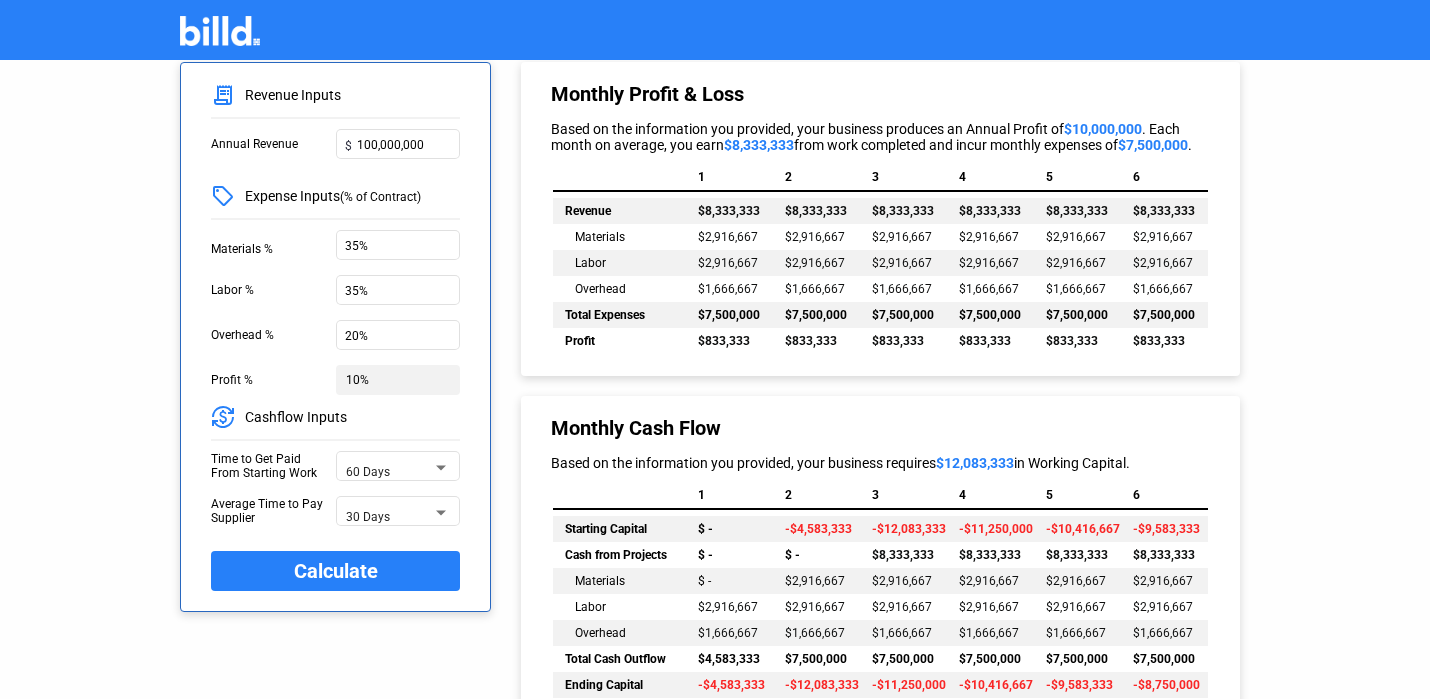 scroll, scrollTop: 66, scrollLeft: 0, axis: vertical 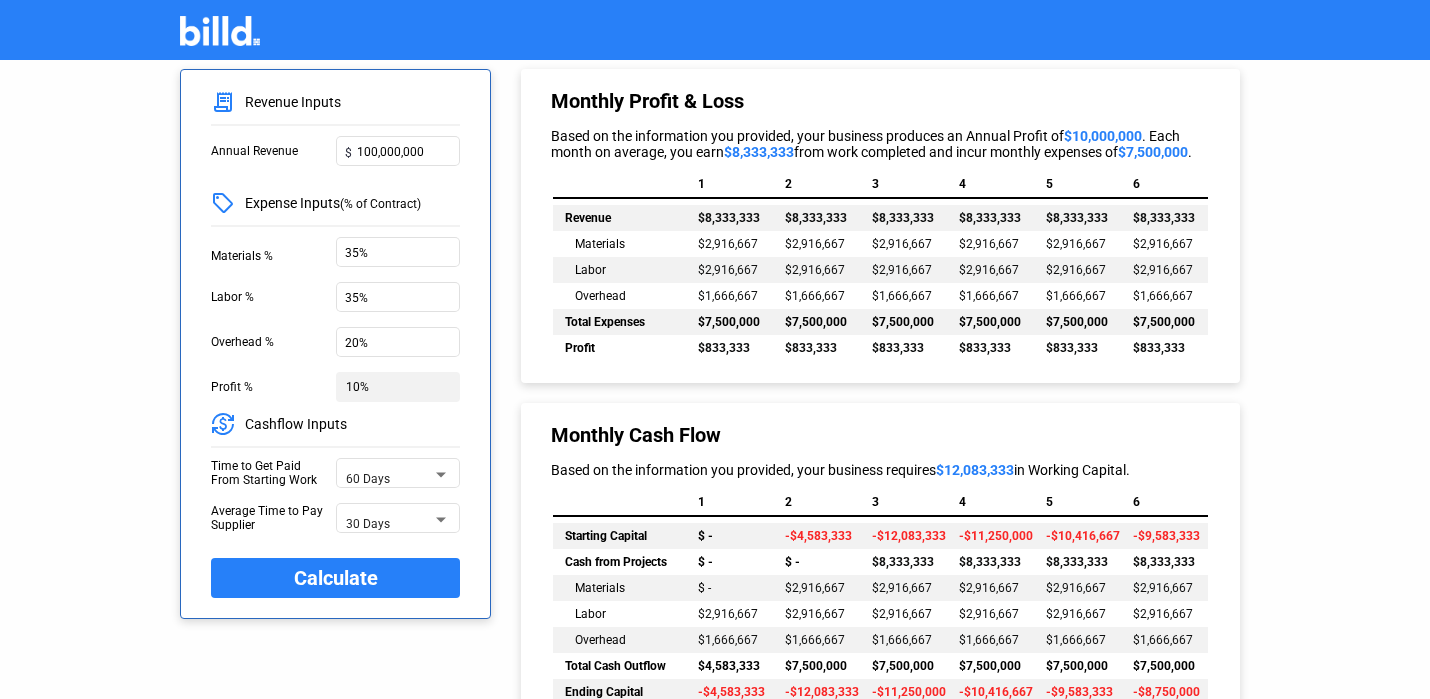 click on "Current State Business Summary  Revenue Inputs  Annual Revenue  $ 100,000,000 Expense Inputs  (% of Contract)  Materials %  35%  Labor %  35%  Overhead %  20%  Profit %   10%  Cashflow Inputs  Time to Get Paid From Starting Work  60 Days  Average Time to Pay Supplier  30 Days  Calculate  Monthly Profit & Loss  Based on the information you provided, your business produces an Annual Profit of  $10,000,000 . Each month on average, you earn  $8,333,333  from work completed and incur monthly expenses of  $7,500,000 .   1   2   3   4   5   6   Revenue   $8,333,333 $8,333,333 $8,333,333 $8,333,333 $8,333,333 $8,333,333  Materials   $2,916,667 $2,916,667 $2,916,667 $2,916,667 $2,916,667 $2,916,667  Labor   $2,916,667 $2,916,667 $2,916,667 $2,916,667 $2,916,667 $2,916,667  Overhead   $1,666,667 $1,666,667 $1,666,667 $1,666,667 $1,666,667 $1,666,667  Total Expenses   $7,500,000 $7,500,000 $7,500,000 $7,500,000 $7,500,000 $7,500,000  Profit   $833,333 $833,333 $833,333 $833,333 $833,333 $833,333    Monthly Cash Flow" 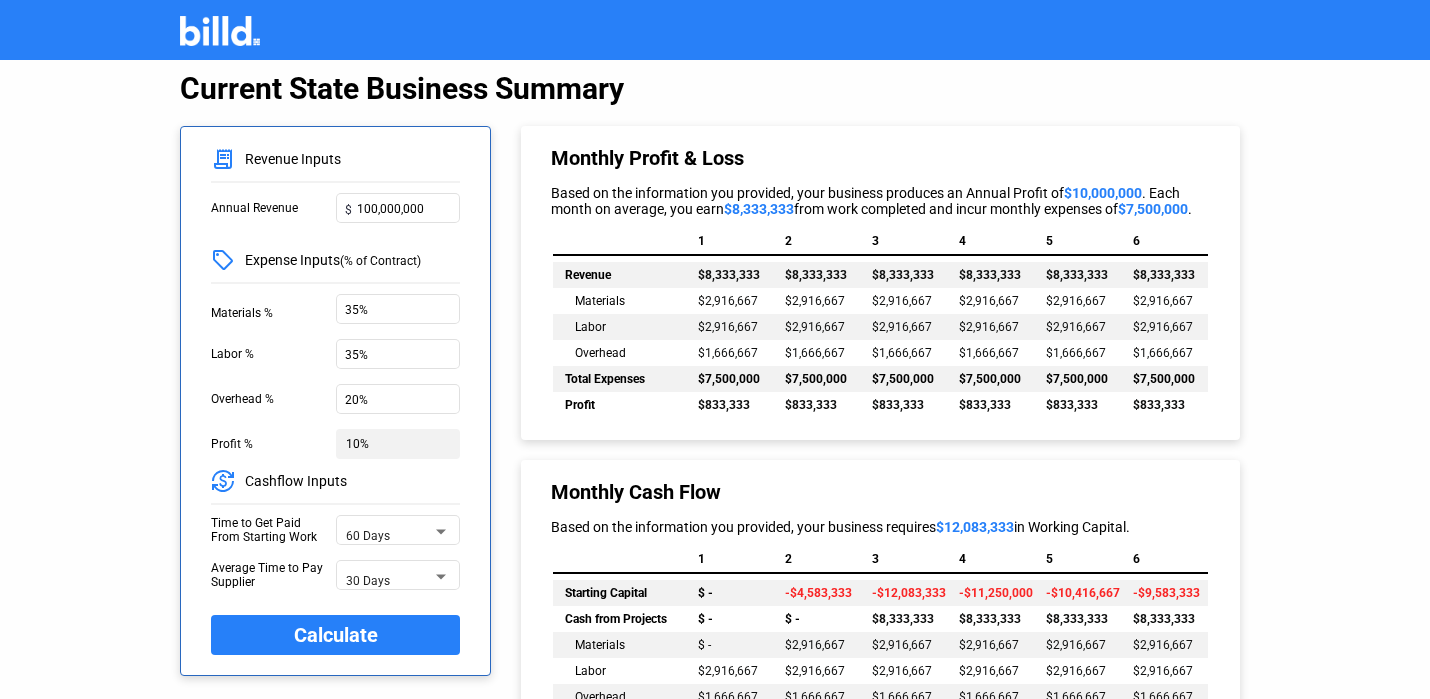 scroll, scrollTop: 0, scrollLeft: 0, axis: both 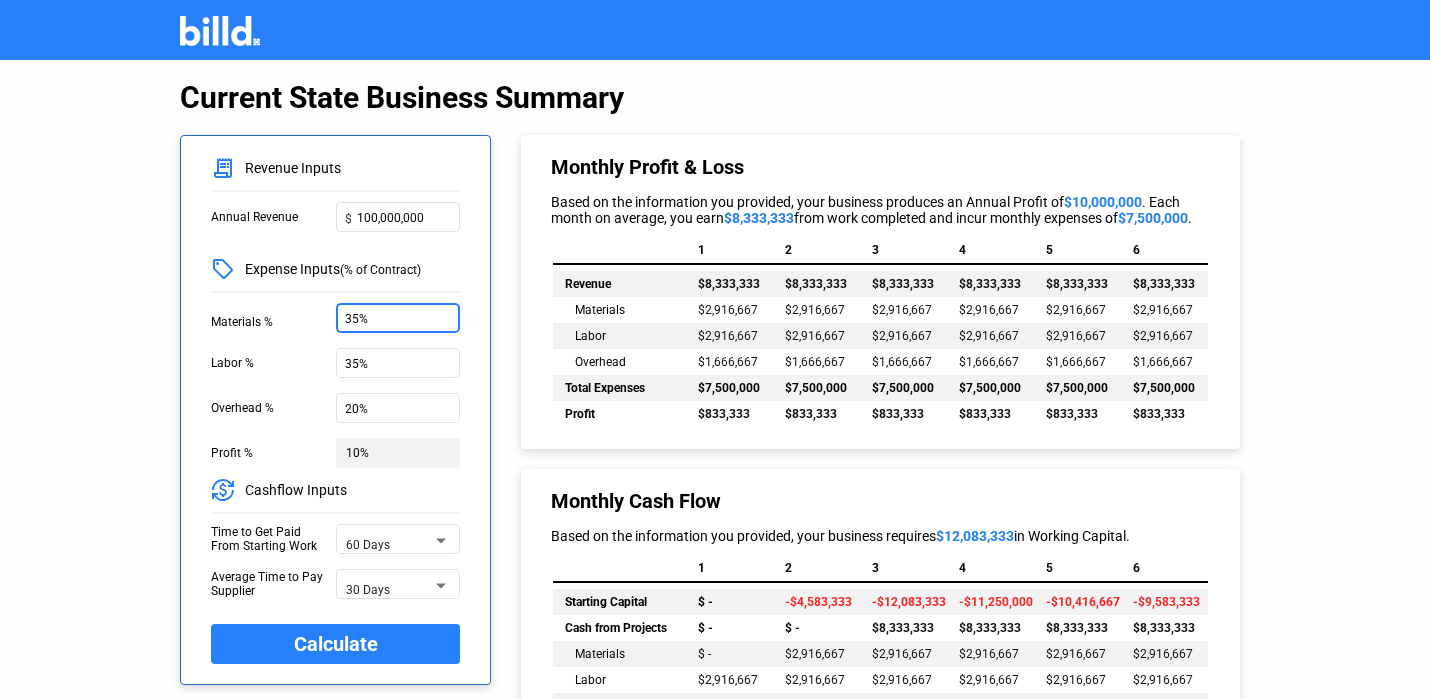 drag, startPoint x: 385, startPoint y: 310, endPoint x: 423, endPoint y: 323, distance: 40.16217 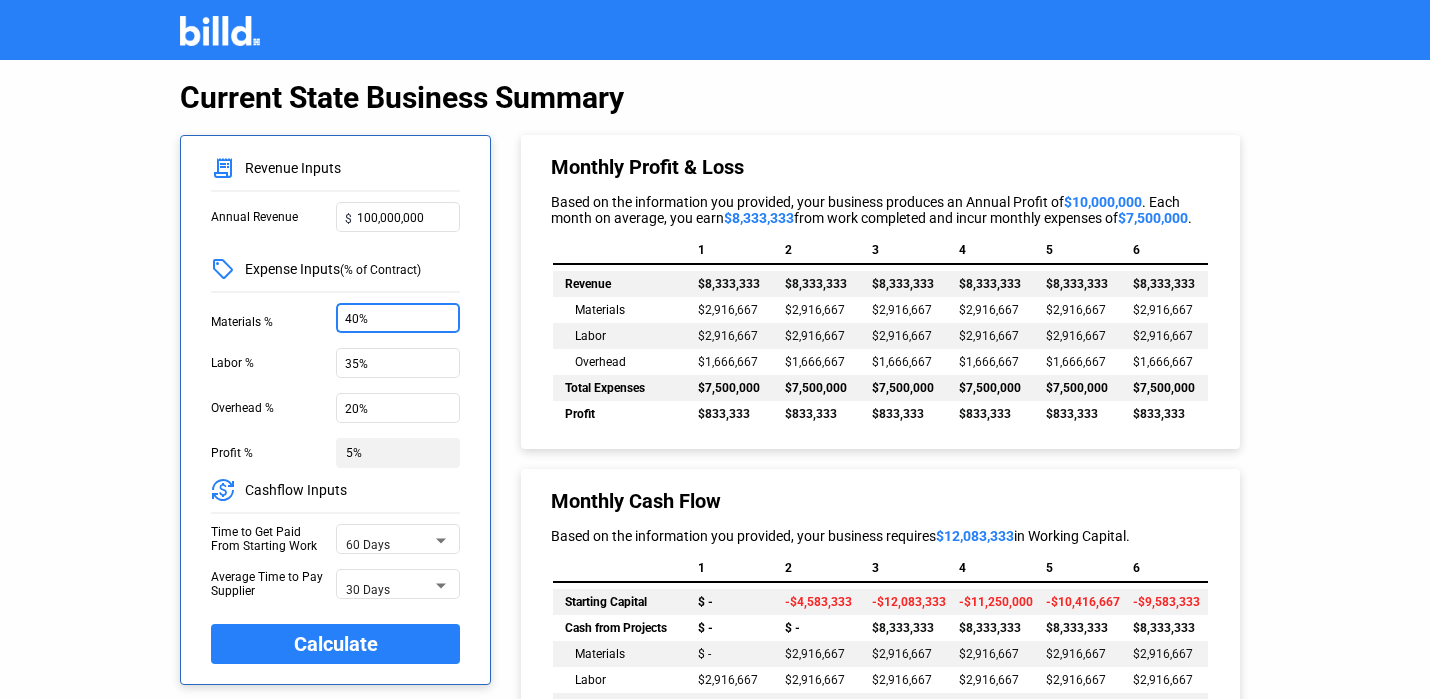 type on "40%" 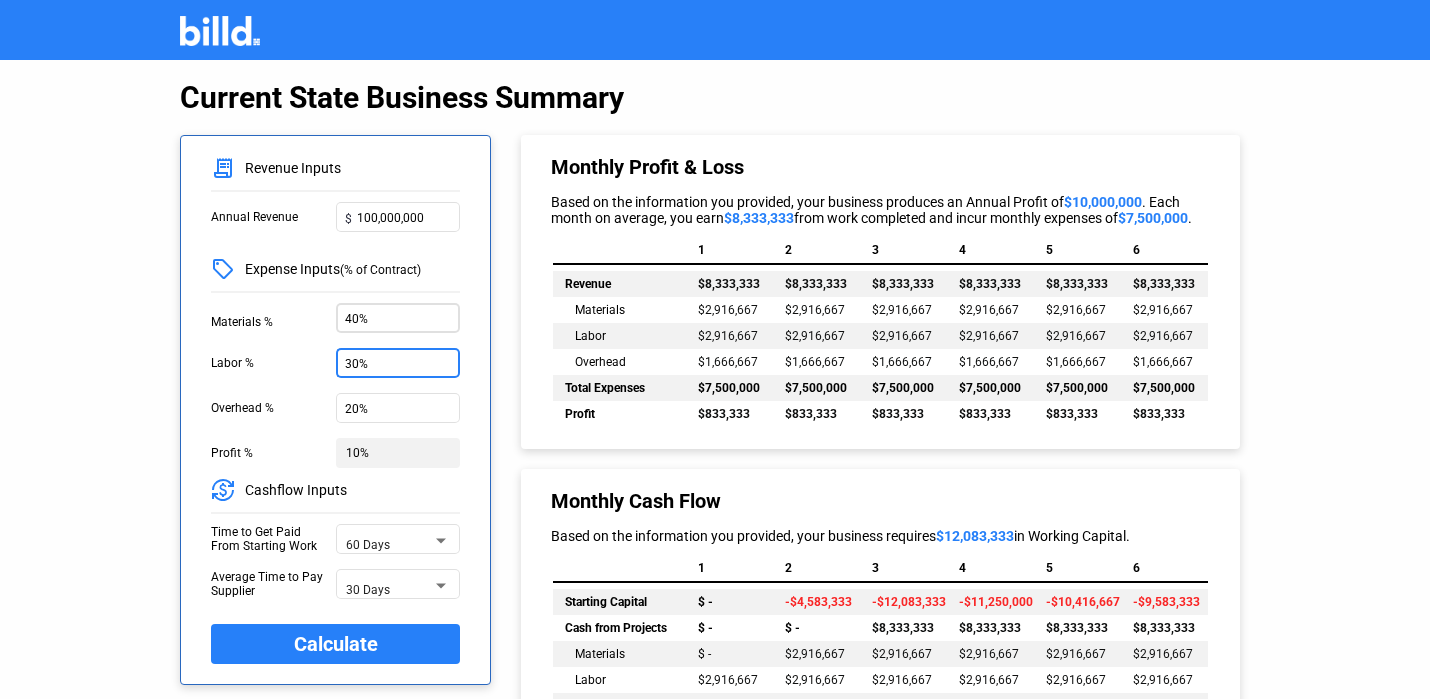 type on "30%" 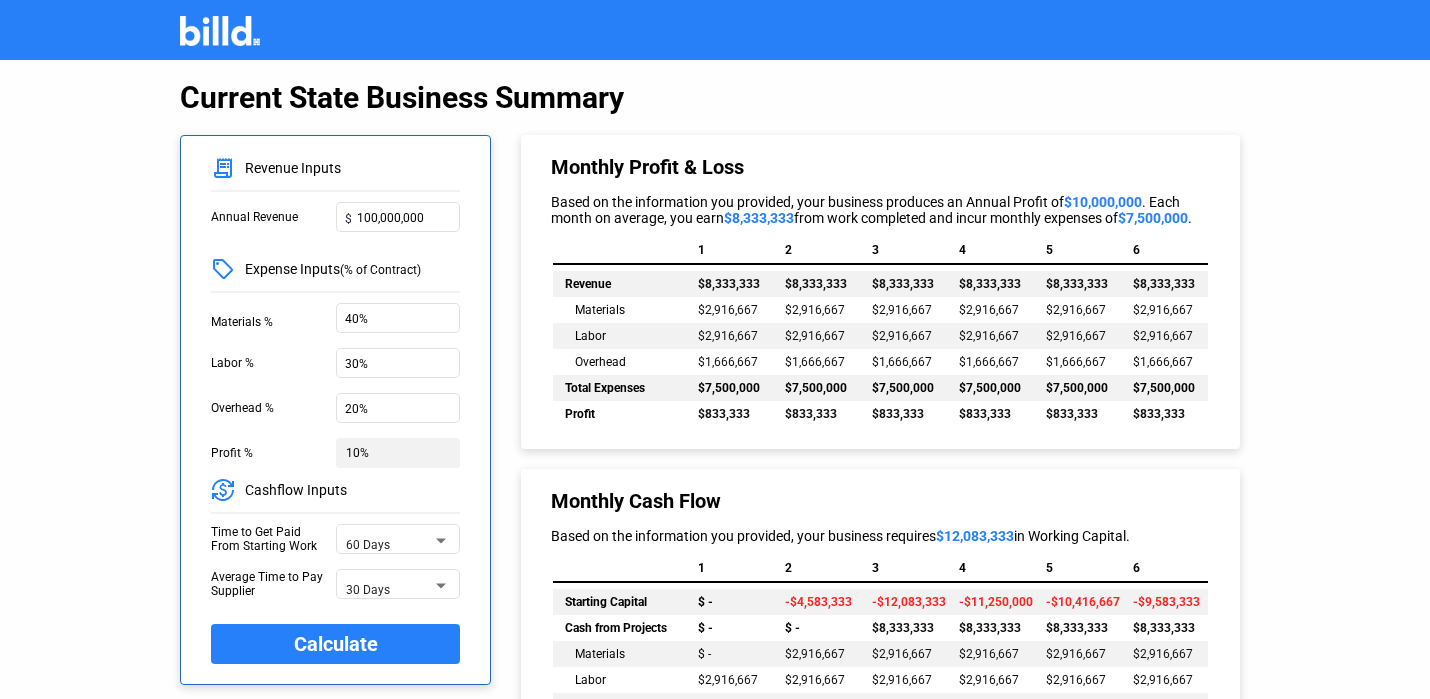 click on "Current State Business Summary  Revenue Inputs  Annual Revenue  $ 100,000,000 Expense Inputs  (% of Contract)  Materials %  40%  Labor %  30%  Overhead %  20%  Profit %   10%  Cashflow Inputs  Time to Get Paid From Starting Work  60 Days  Average Time to Pay Supplier  30 Days  Calculate  Monthly Profit & Loss  Based on the information you provided, your business produces an Annual Profit of  $10,000,000 . Each month on average, you earn  $8,333,333  from work completed and incur monthly expenses of  $7,500,000 .   1   2   3   4   5   6   Revenue   $8,333,333 $8,333,333 $8,333,333 $8,333,333 $8,333,333 $8,333,333  Materials   $2,916,667 $2,916,667 $2,916,667 $2,916,667 $2,916,667 $2,916,667  Labor   $2,916,667 $2,916,667 $2,916,667 $2,916,667 $2,916,667 $2,916,667  Overhead   $1,666,667 $1,666,667 $1,666,667 $1,666,667 $1,666,667 $1,666,667  Total Expenses   $7,500,000 $7,500,000 $7,500,000 $7,500,000 $7,500,000 $7,500,000  Profit   $833,333 $833,333 $833,333 $833,333 $833,333 $833,333    Monthly Cash Flow" 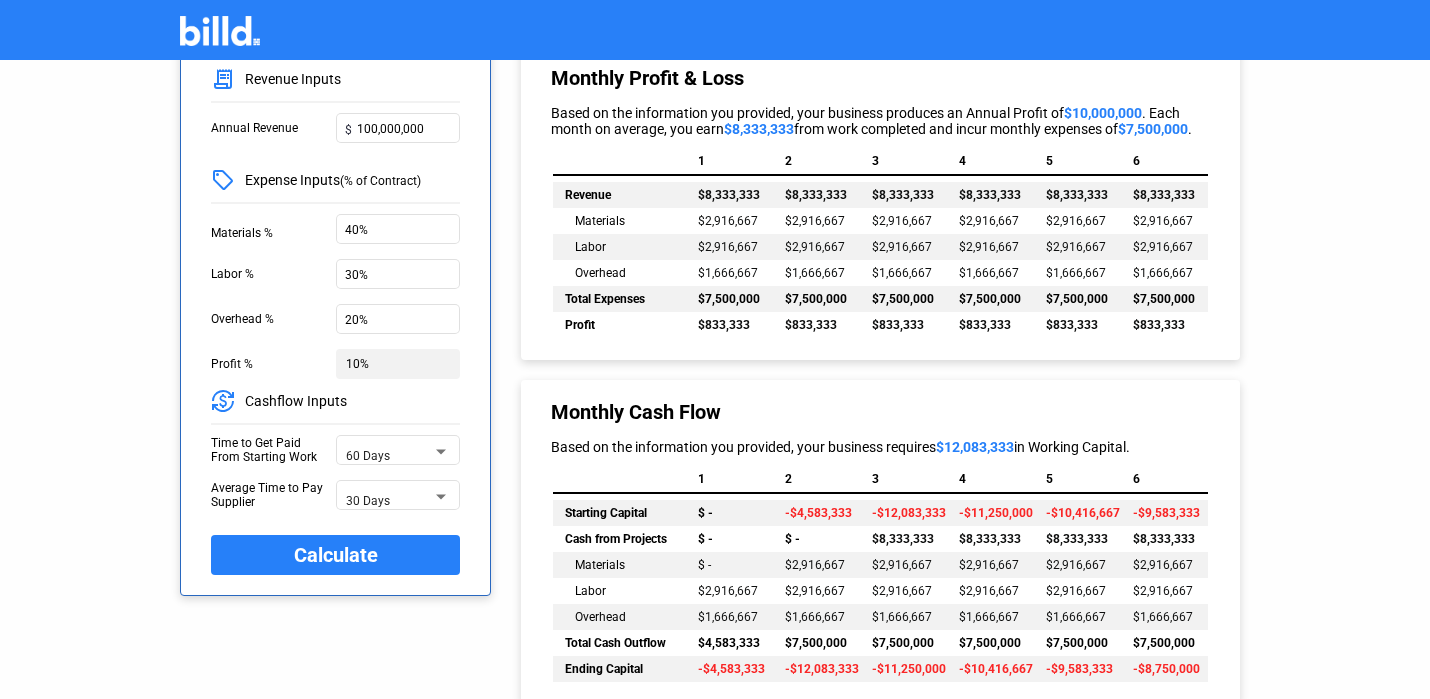 scroll, scrollTop: 93, scrollLeft: 0, axis: vertical 